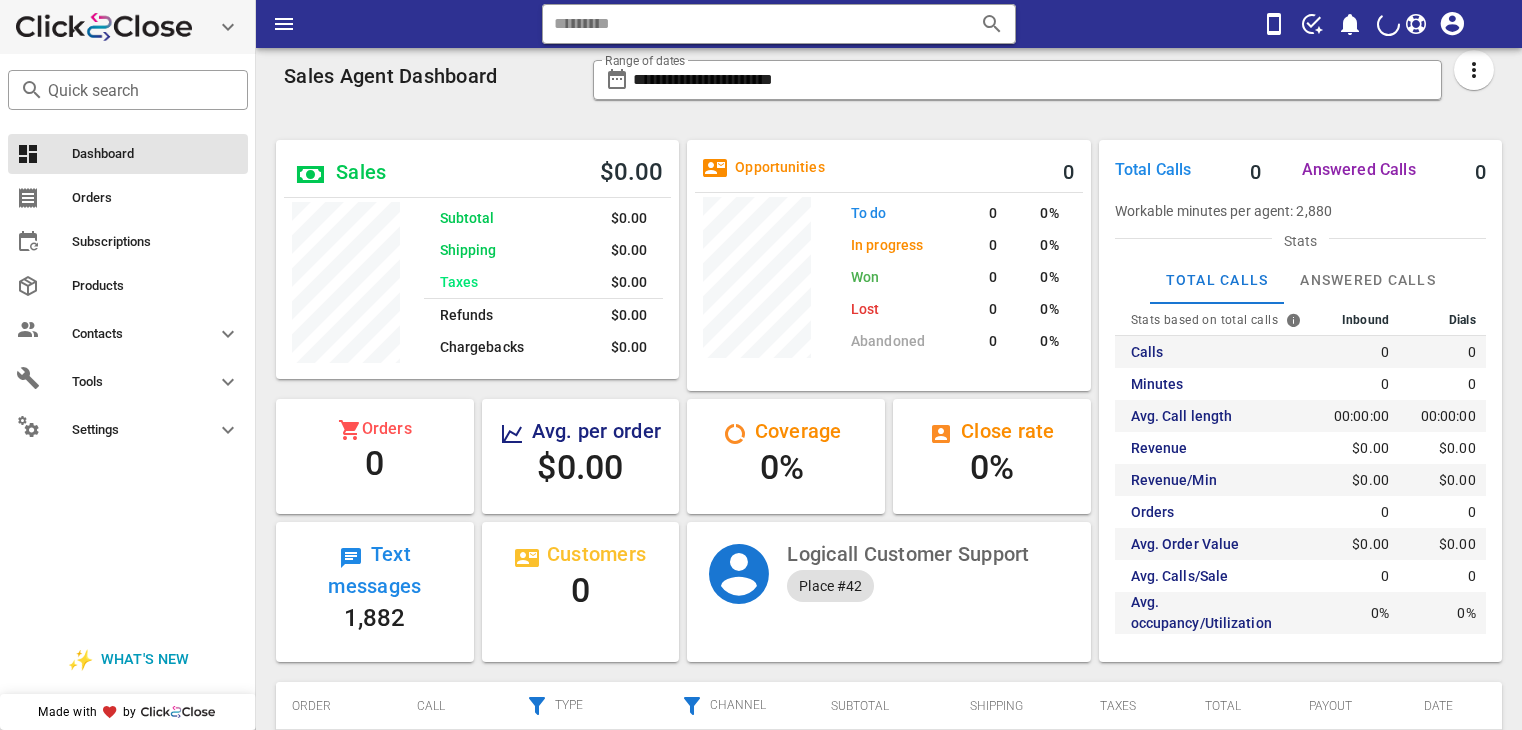 scroll, scrollTop: 0, scrollLeft: 0, axis: both 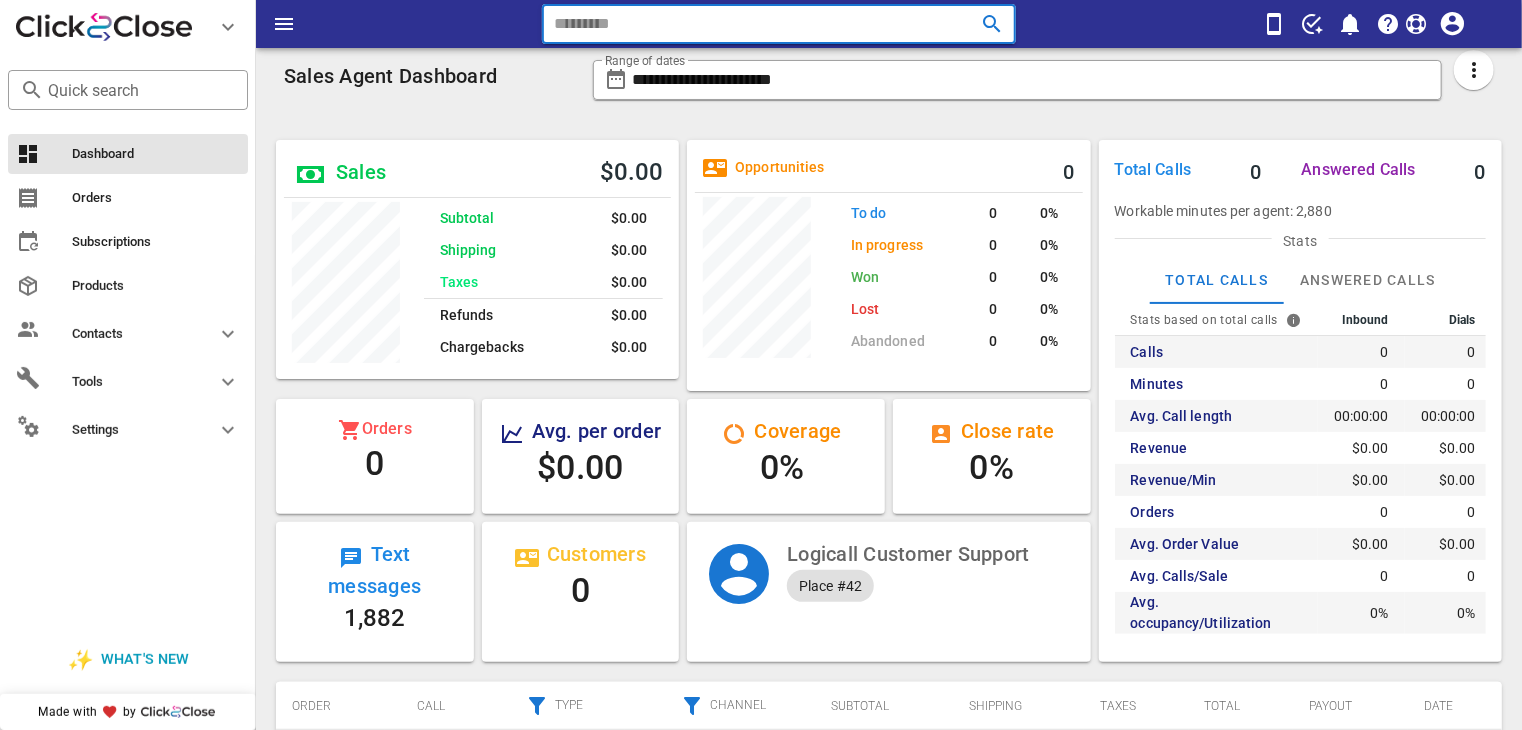 click at bounding box center (751, 24) 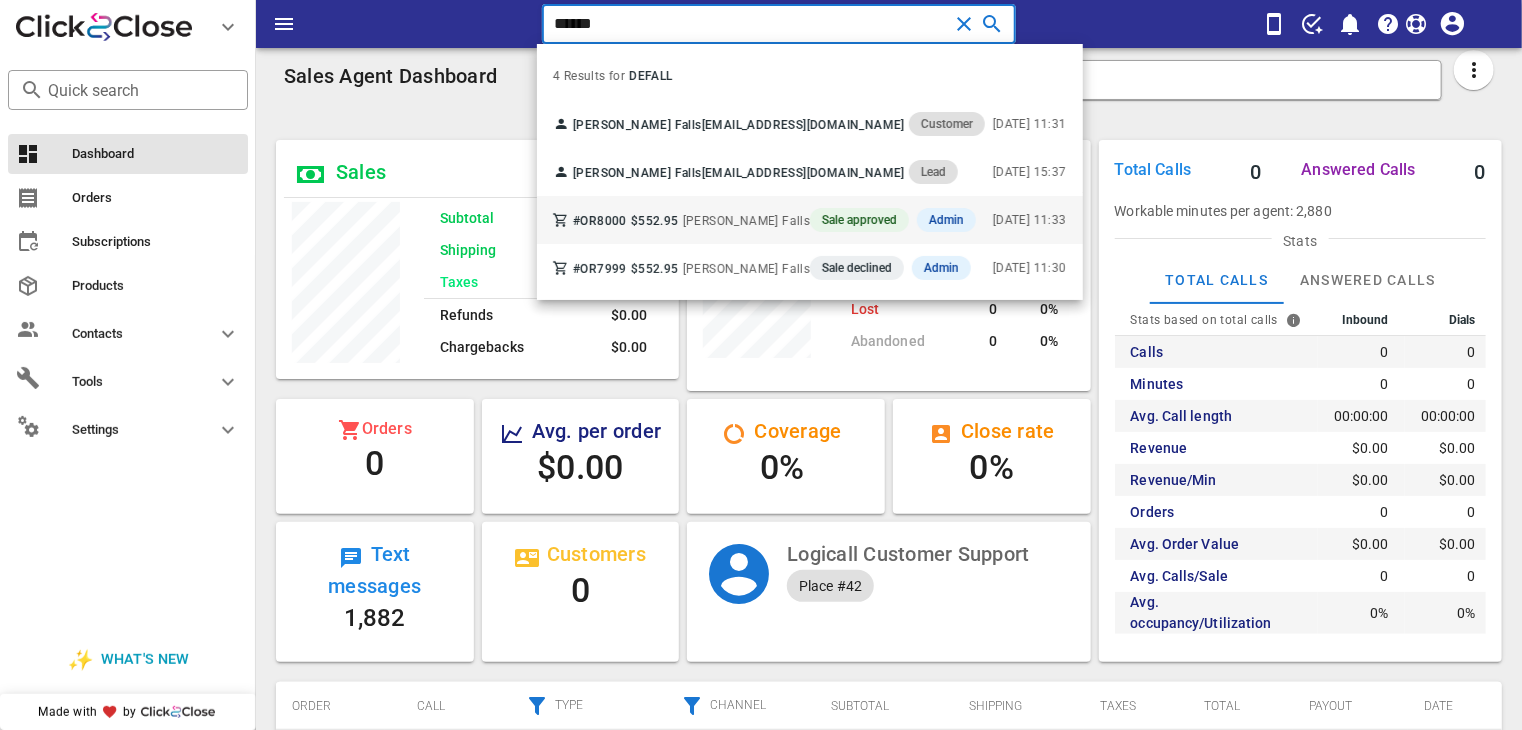 type on "******" 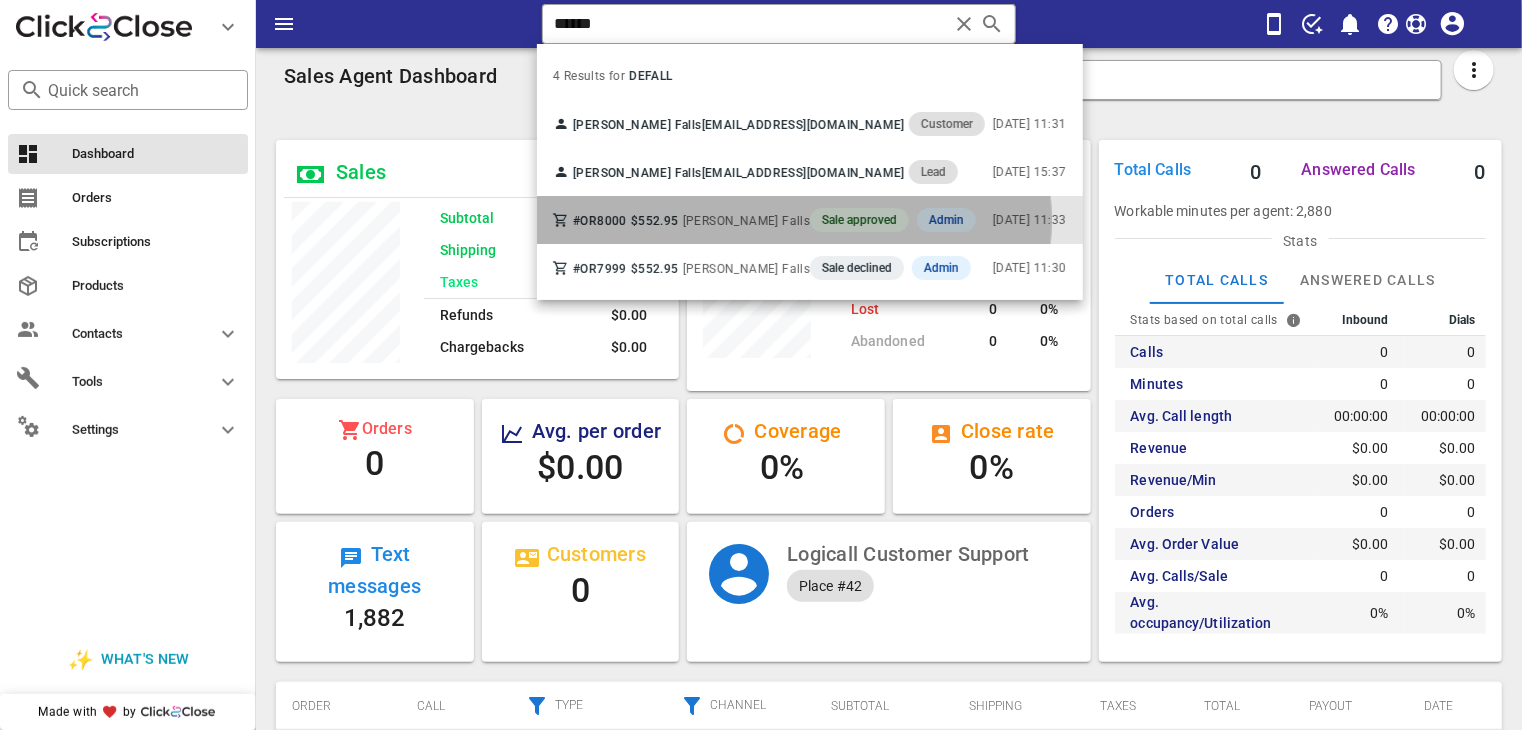 click on "#OR8000   $552.95   [PERSON_NAME] Falls   Sale approved   Admin" at bounding box center (764, 220) 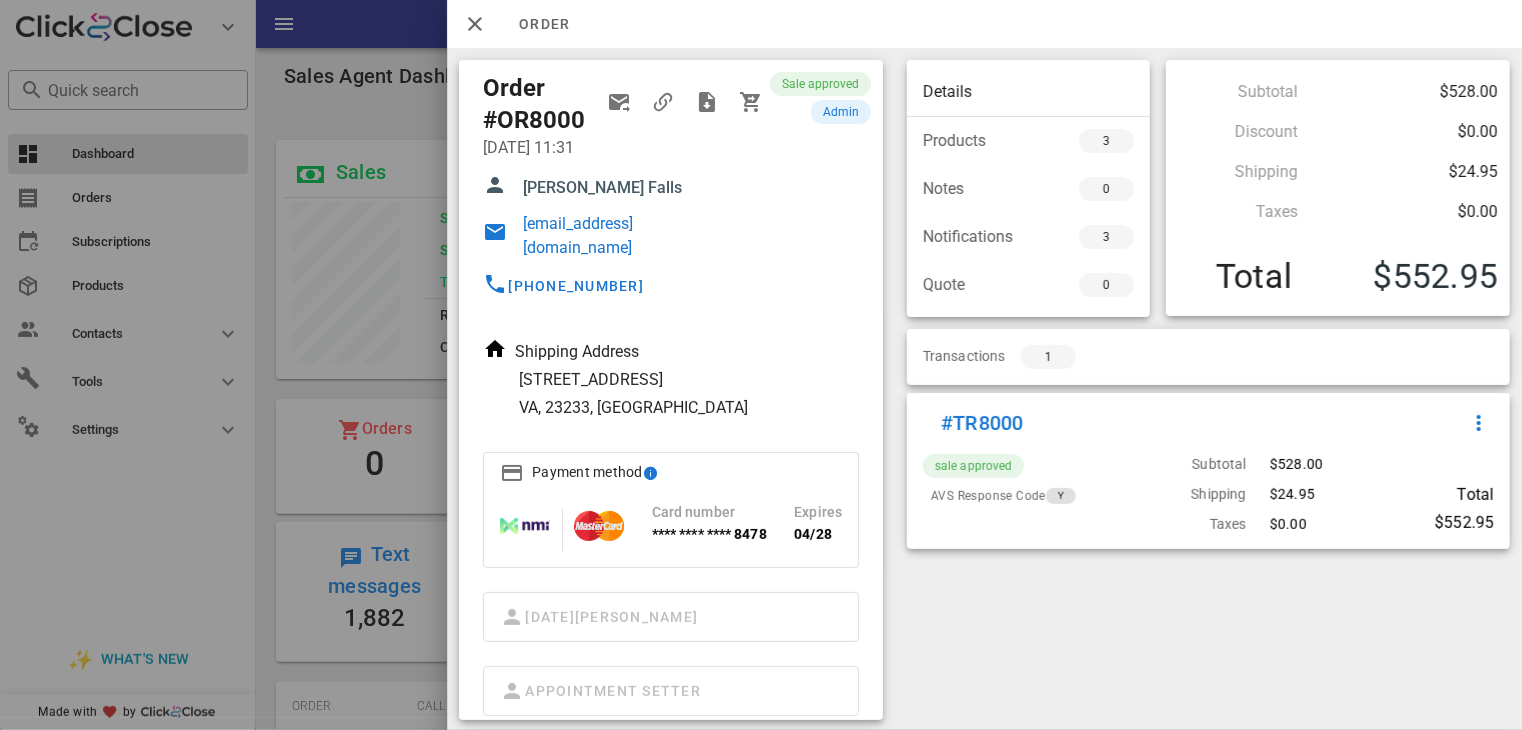 scroll, scrollTop: 226, scrollLeft: 0, axis: vertical 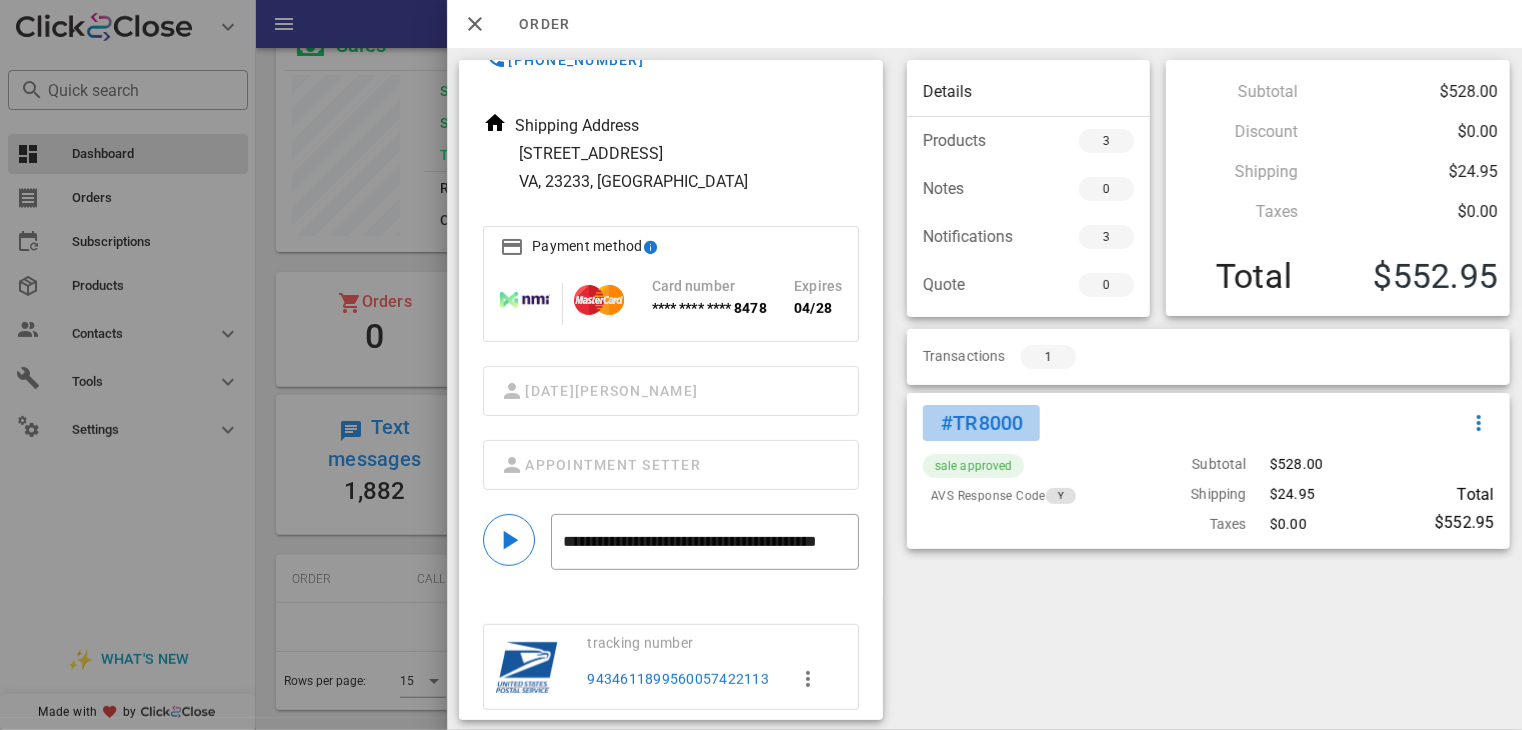 click on "#TR8000" at bounding box center [981, 423] 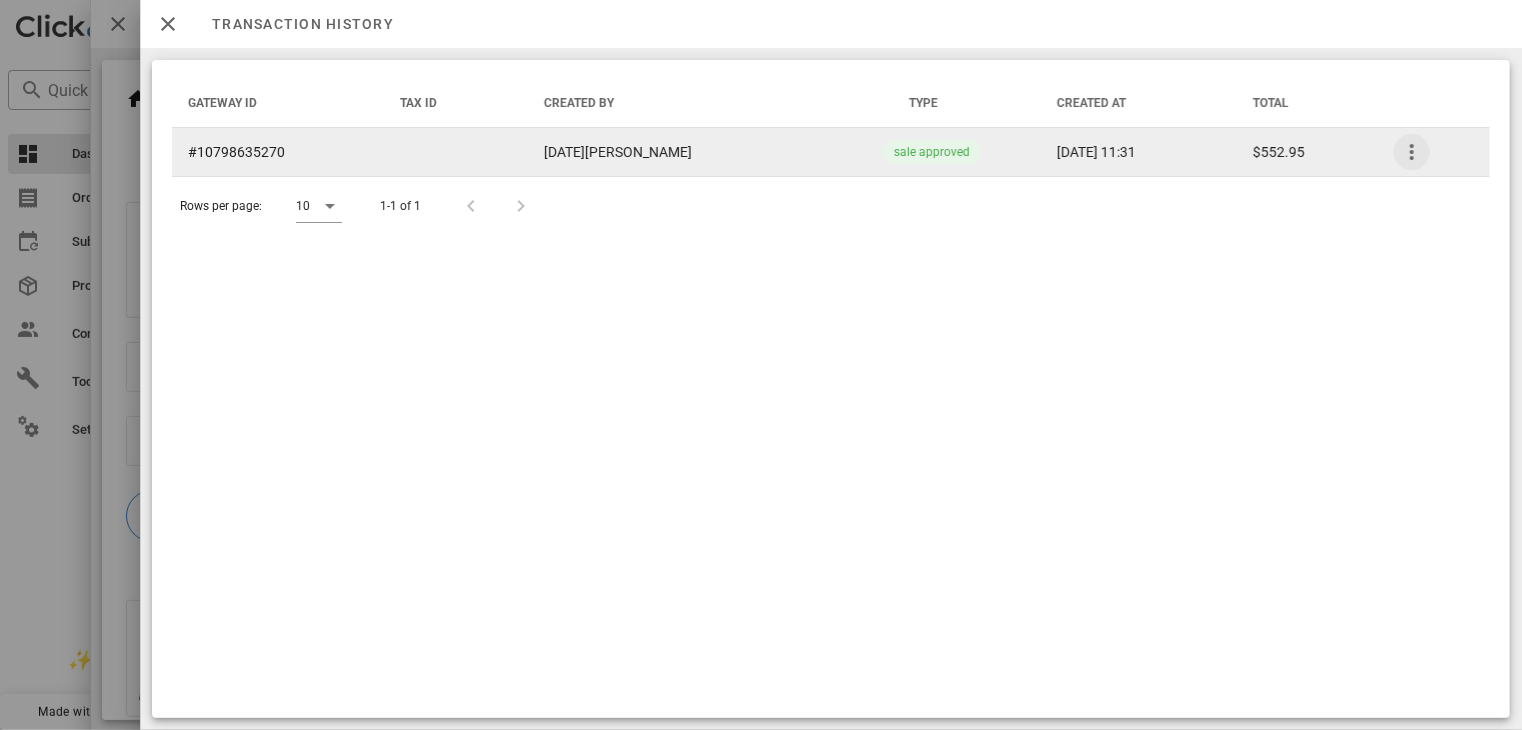 drag, startPoint x: 1428, startPoint y: 129, endPoint x: 1420, endPoint y: 153, distance: 25.298222 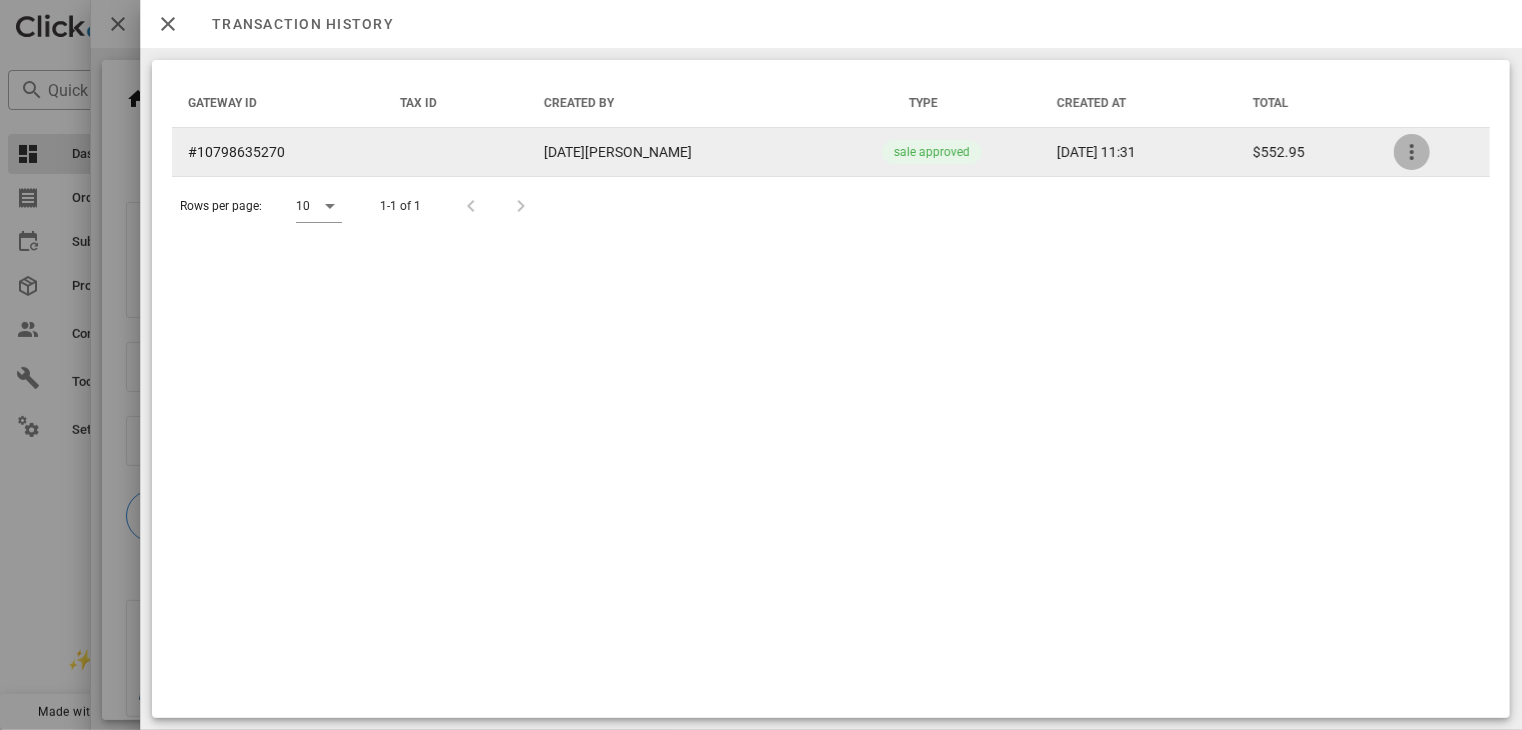 click at bounding box center (1412, 152) 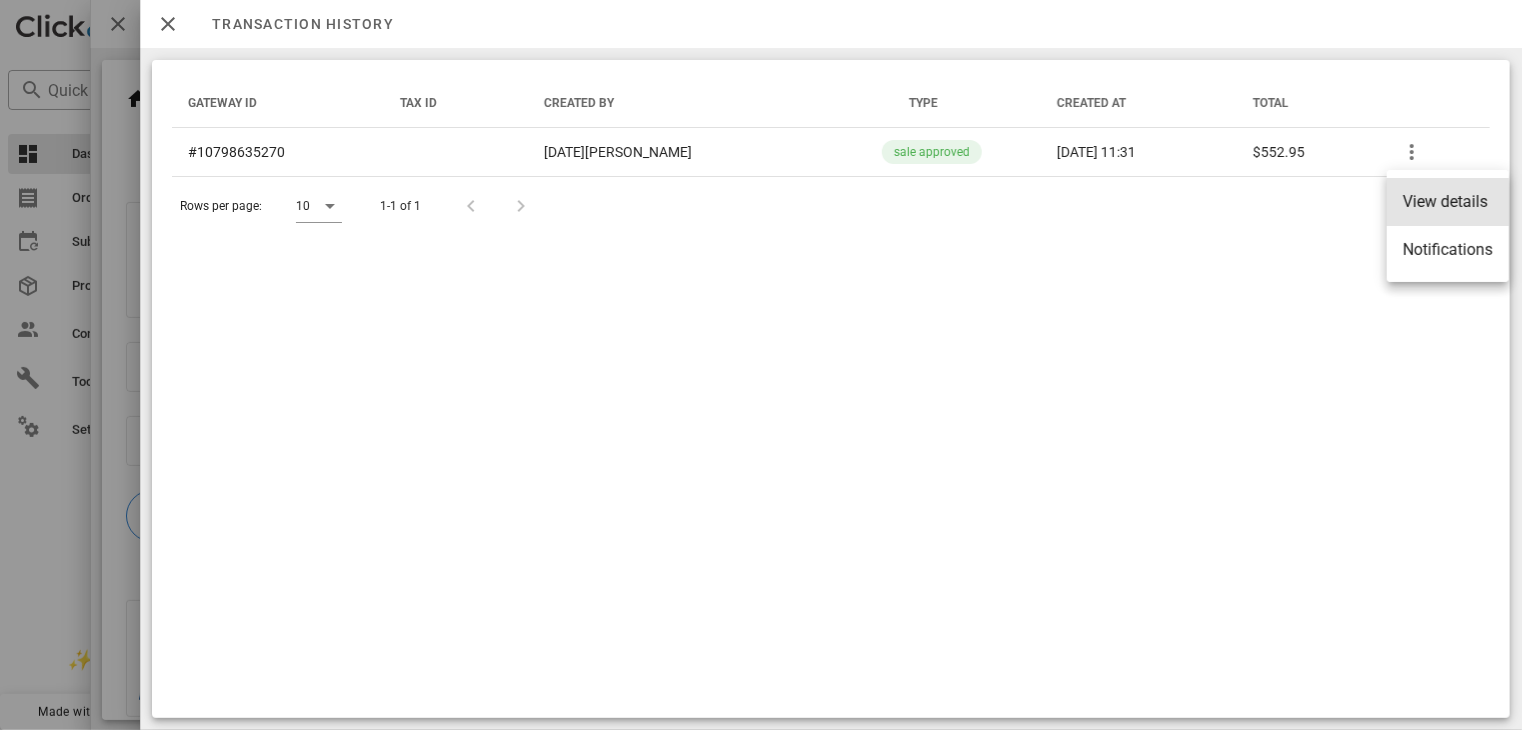 click on "View details" at bounding box center (1448, 202) 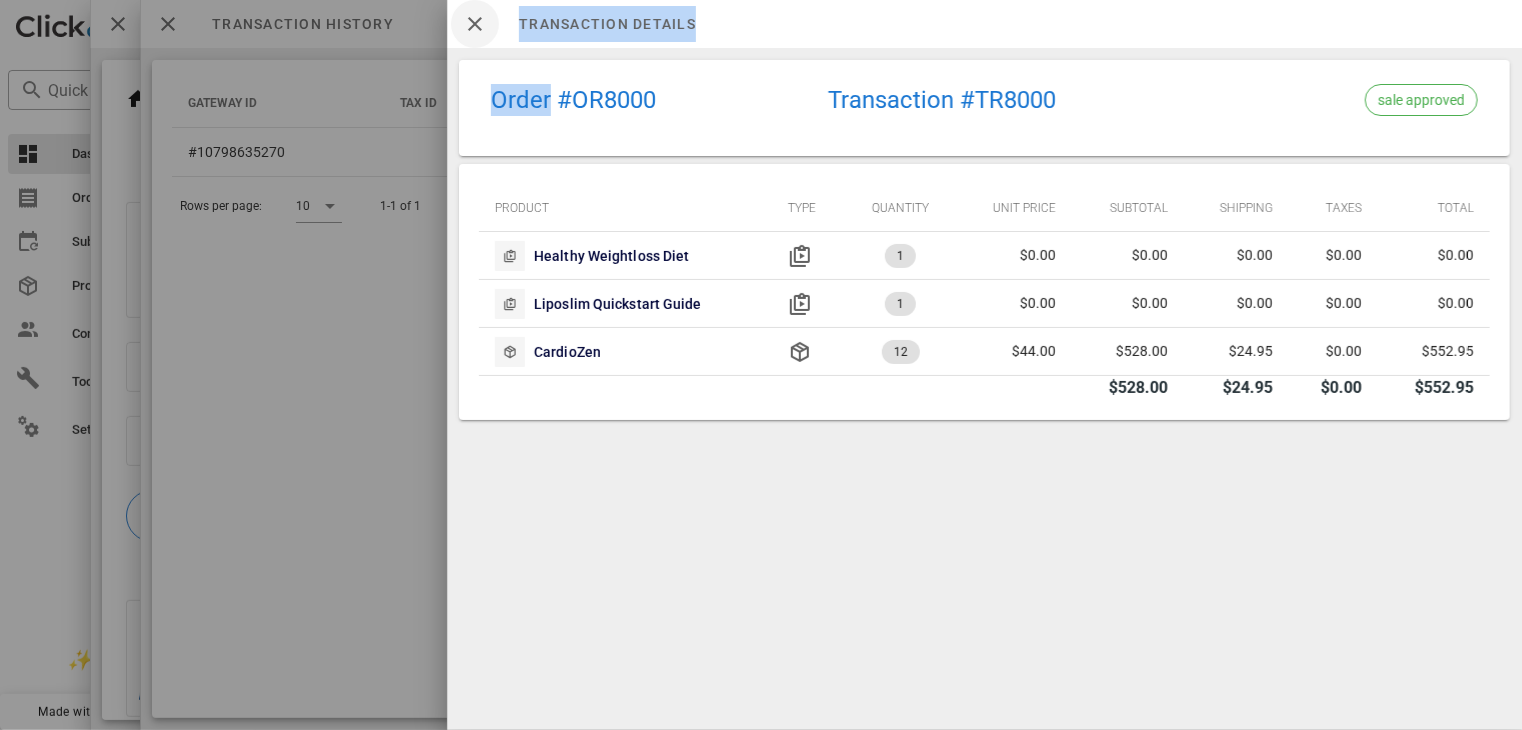 drag, startPoint x: 544, startPoint y: 56, endPoint x: 484, endPoint y: 18, distance: 71.021126 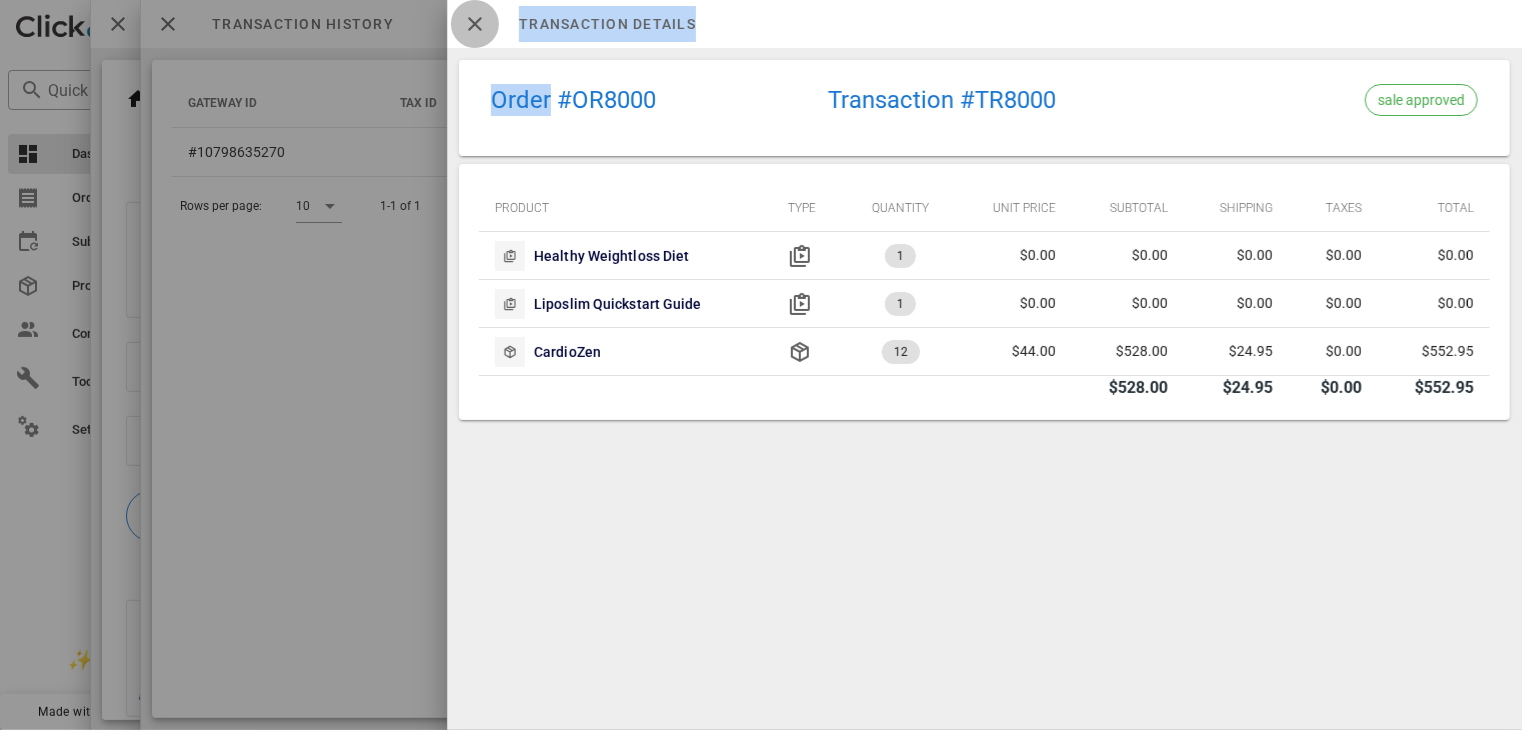 click at bounding box center (475, 24) 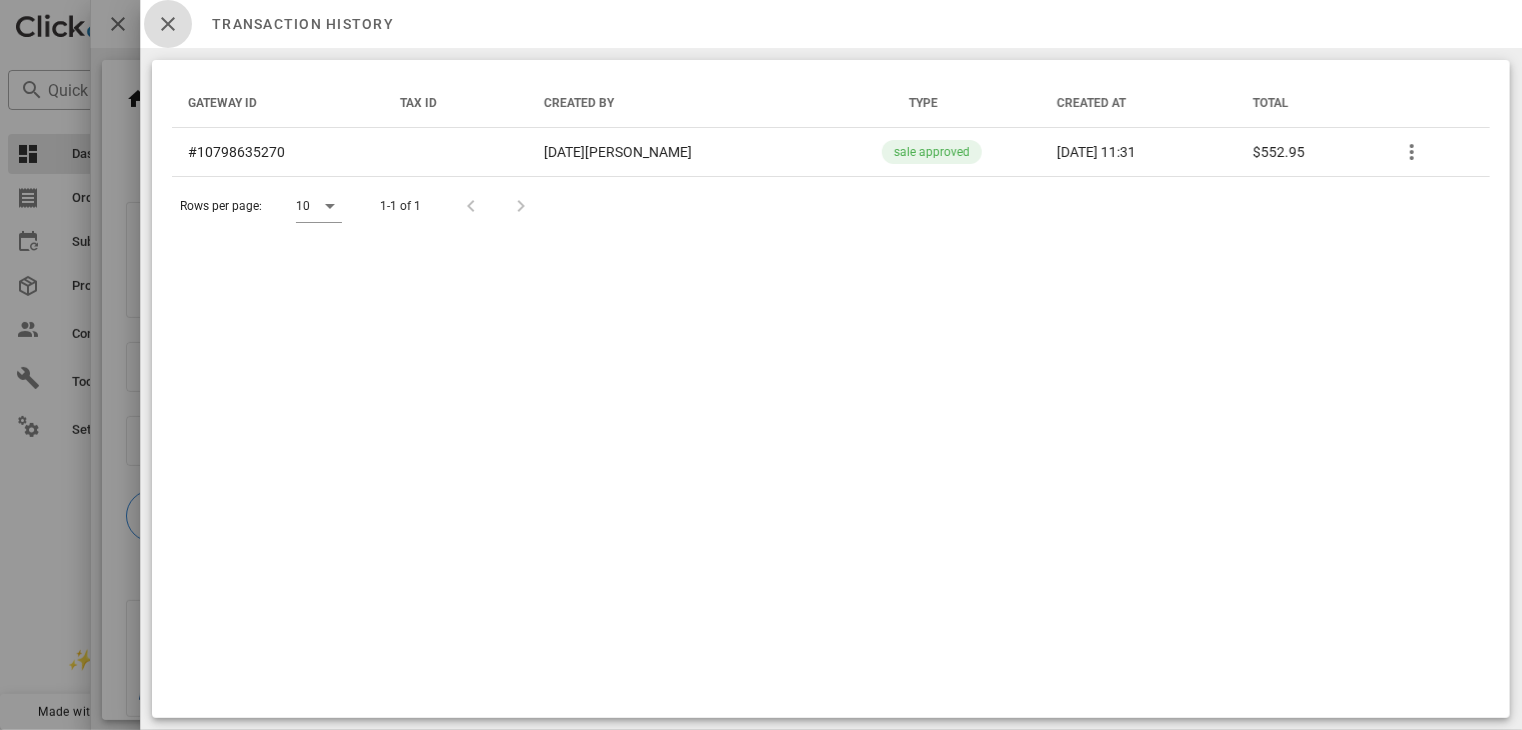 click at bounding box center (168, 24) 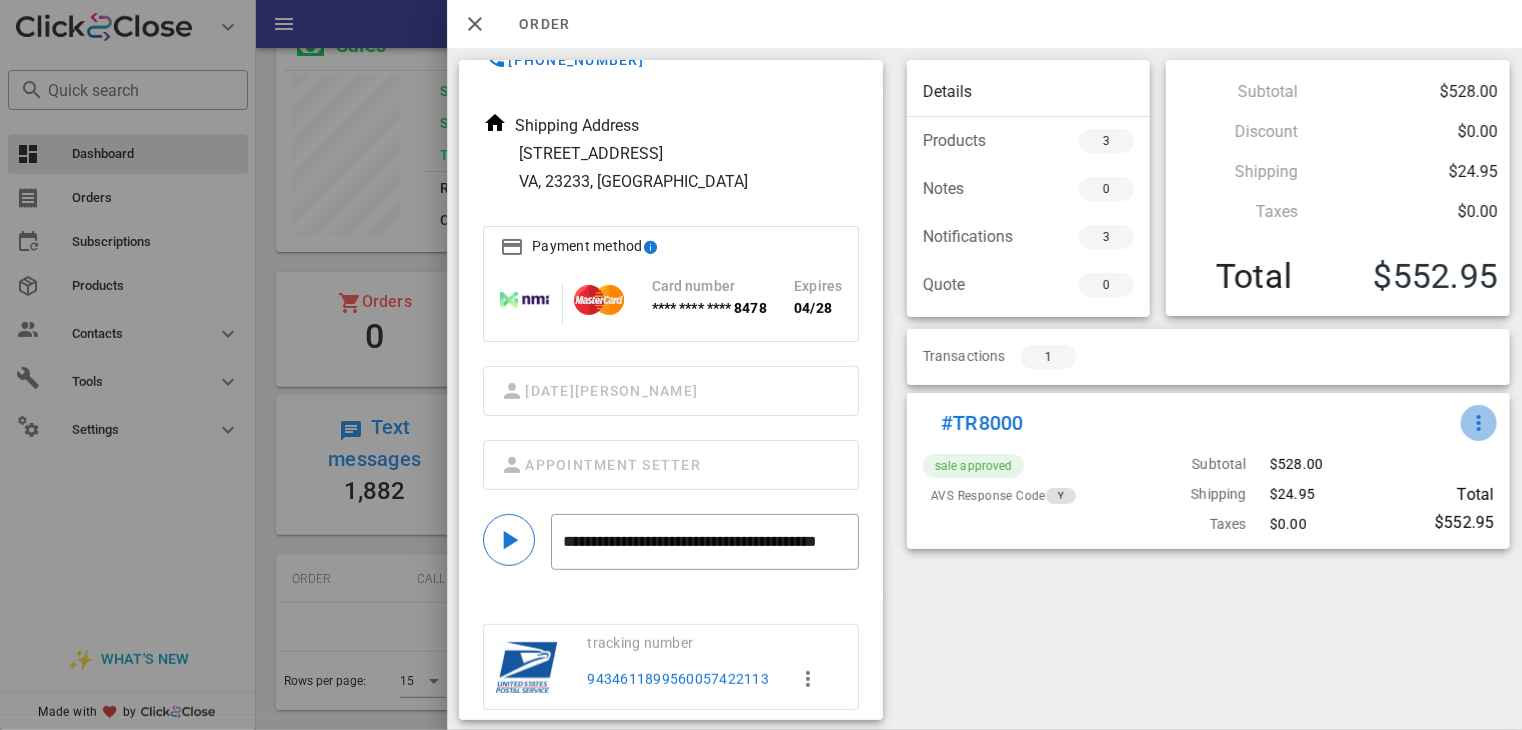 click at bounding box center [1479, 423] 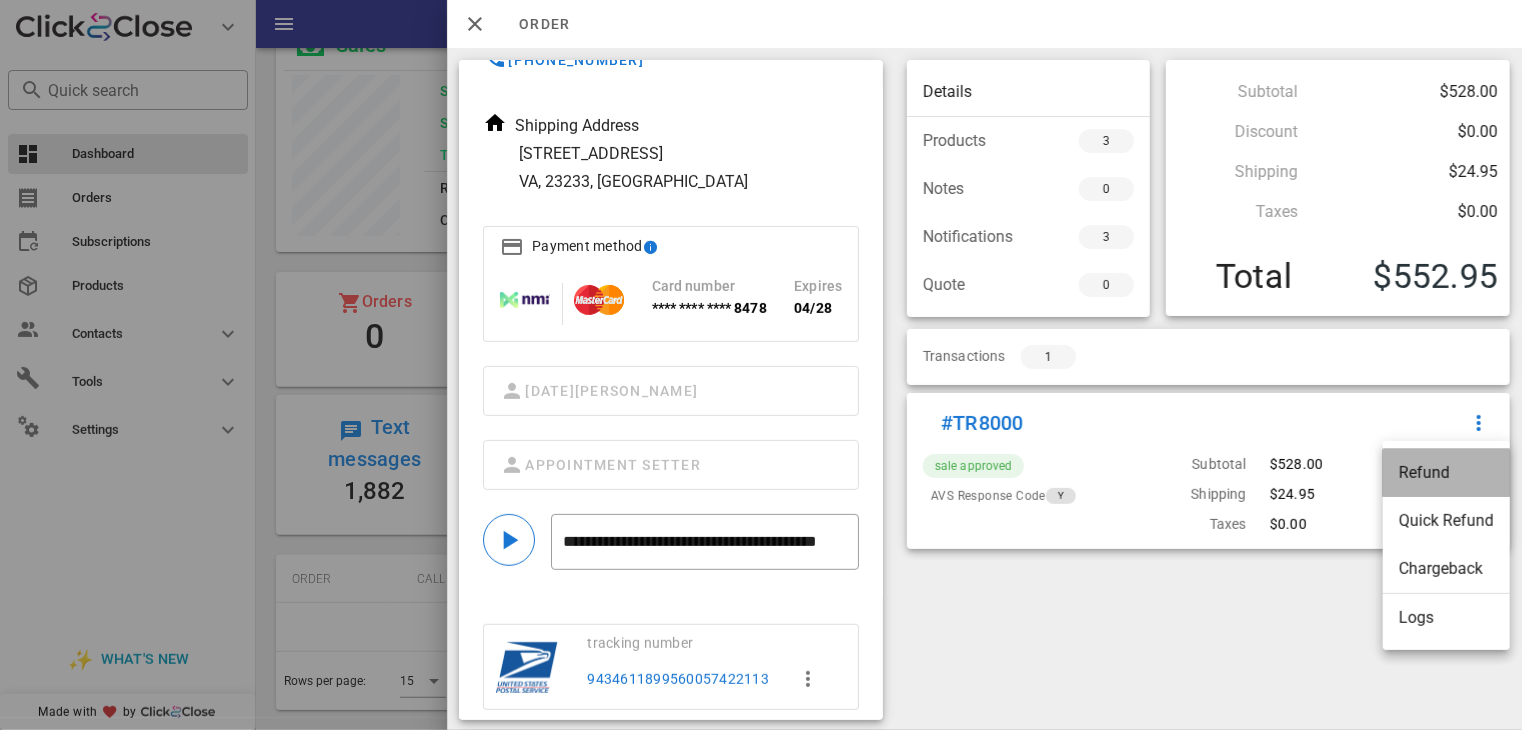 click on "Refund" at bounding box center [1446, 472] 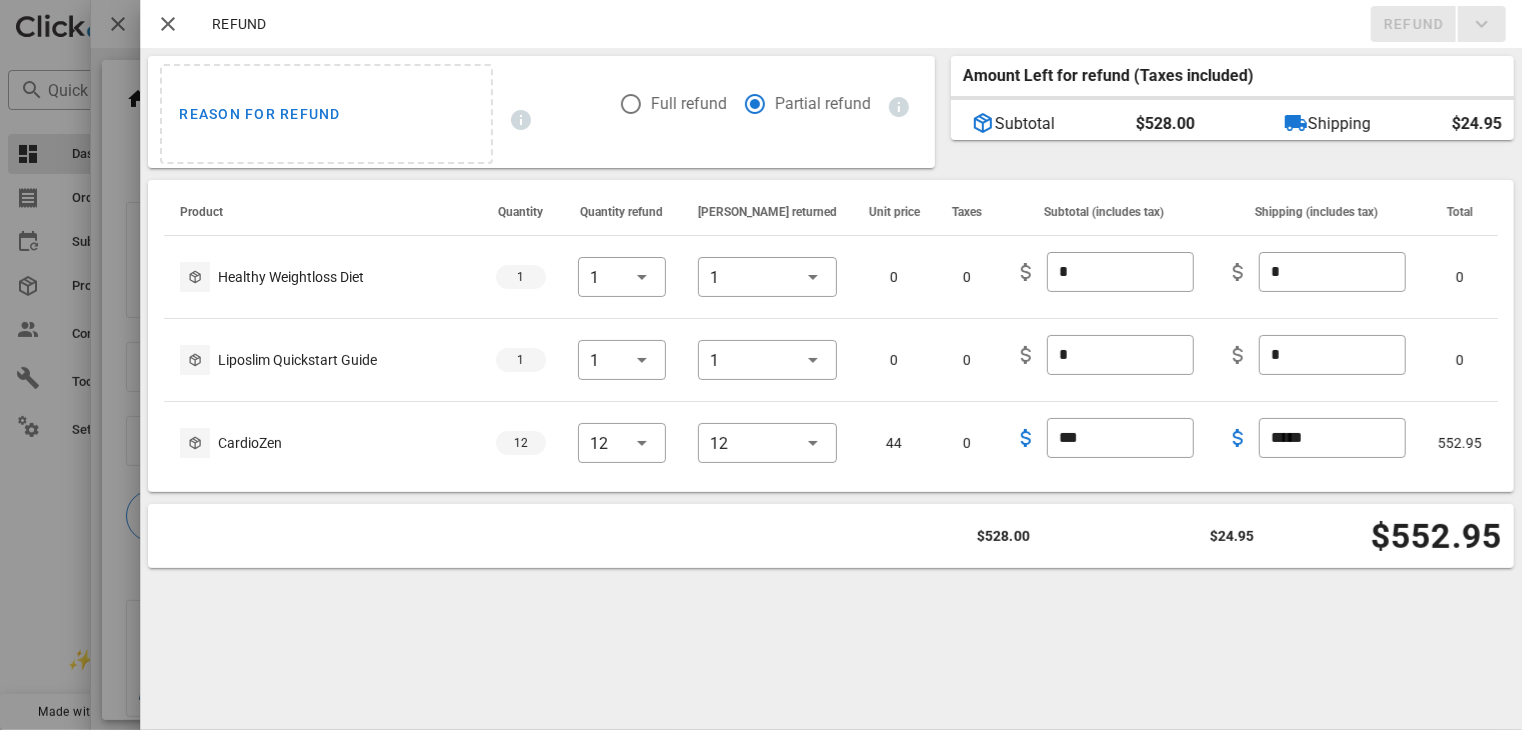 click at bounding box center [761, 365] 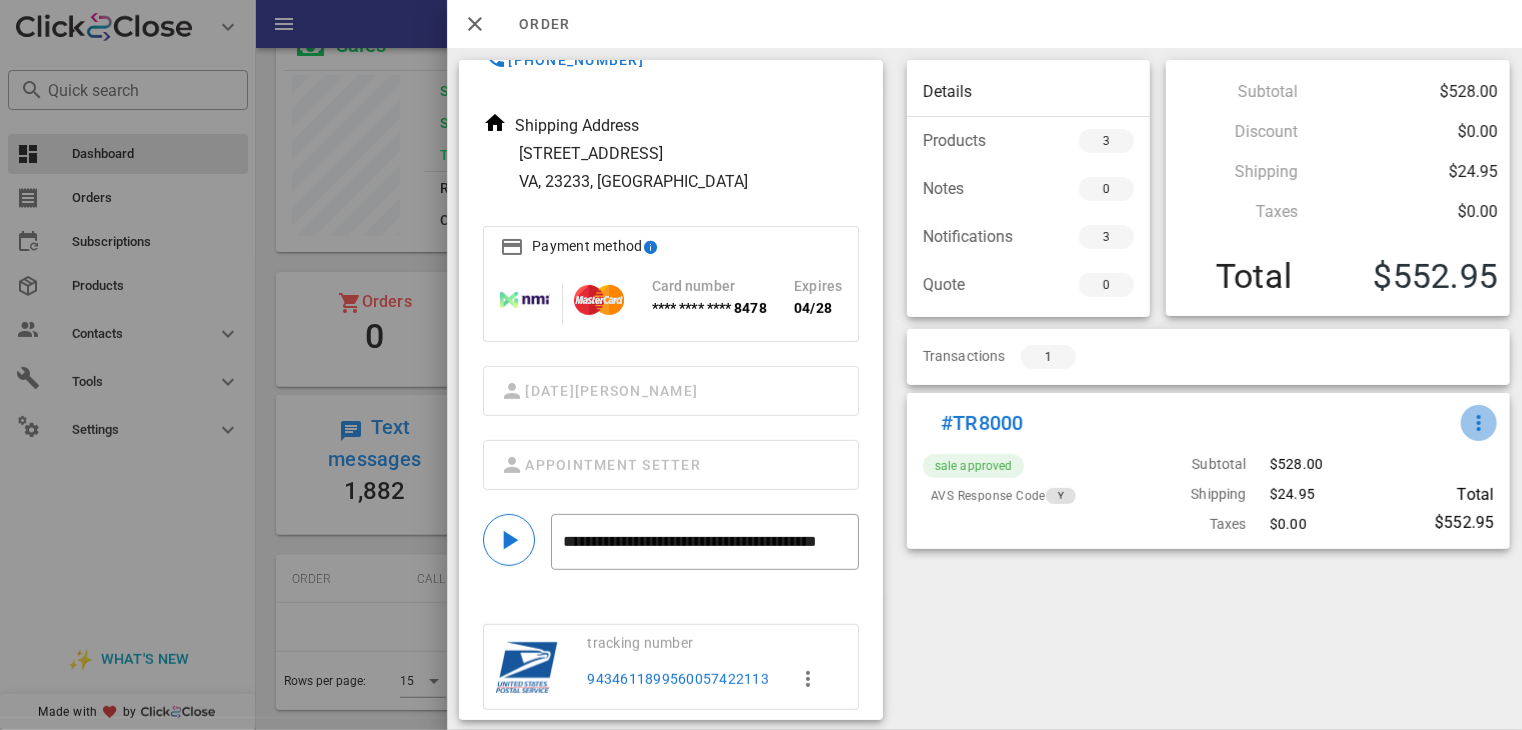 click at bounding box center (1479, 423) 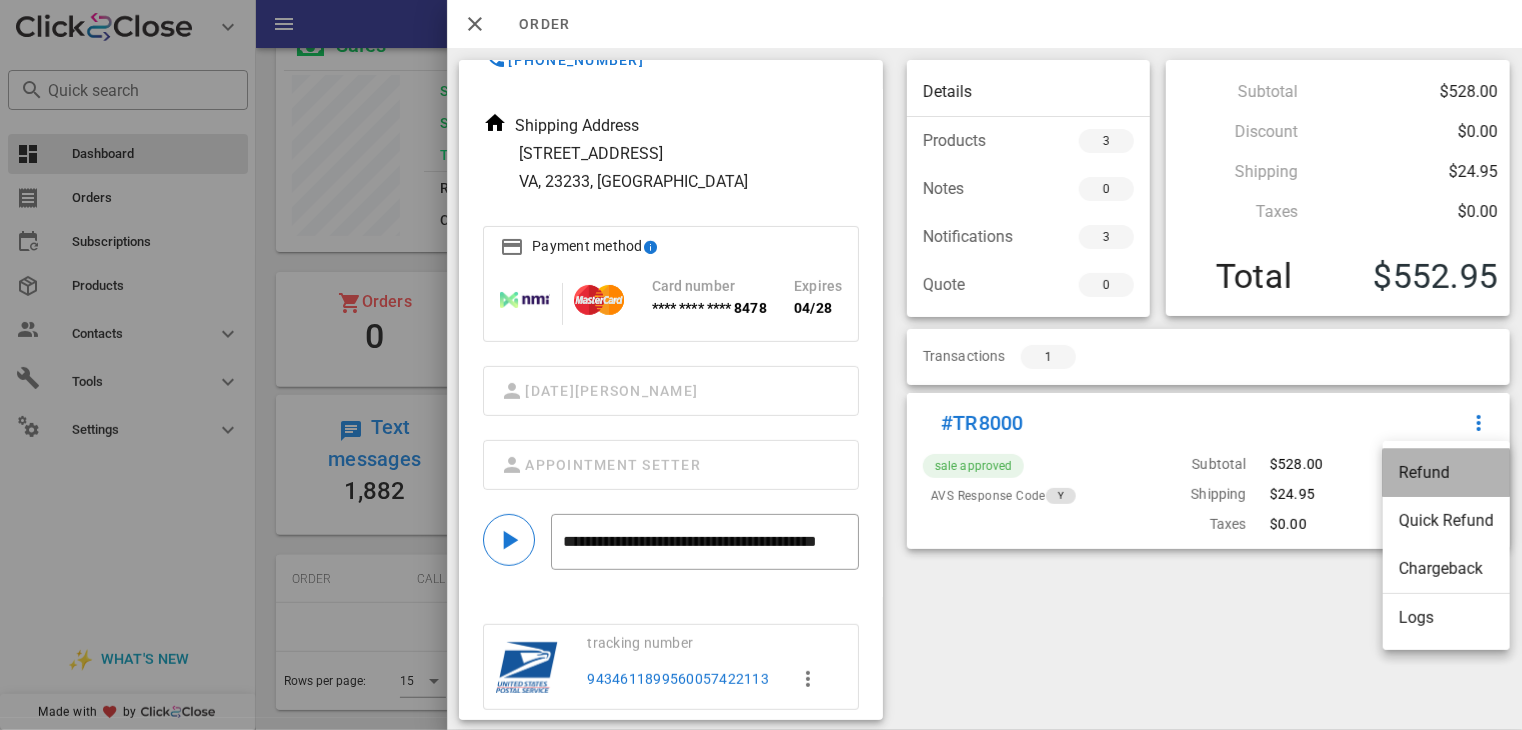 click on "Refund" at bounding box center (1446, 472) 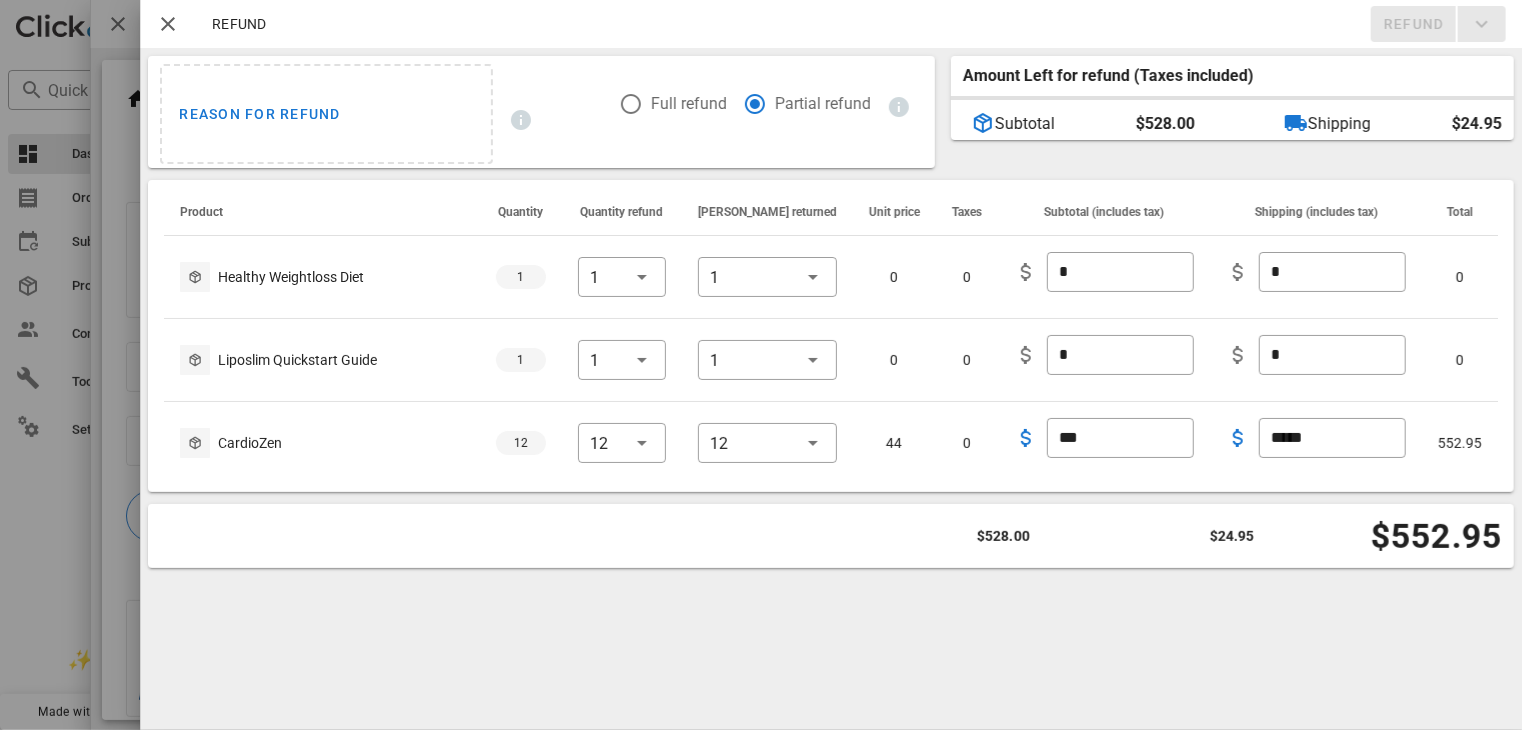 click on "Full refund" at bounding box center (673, 104) 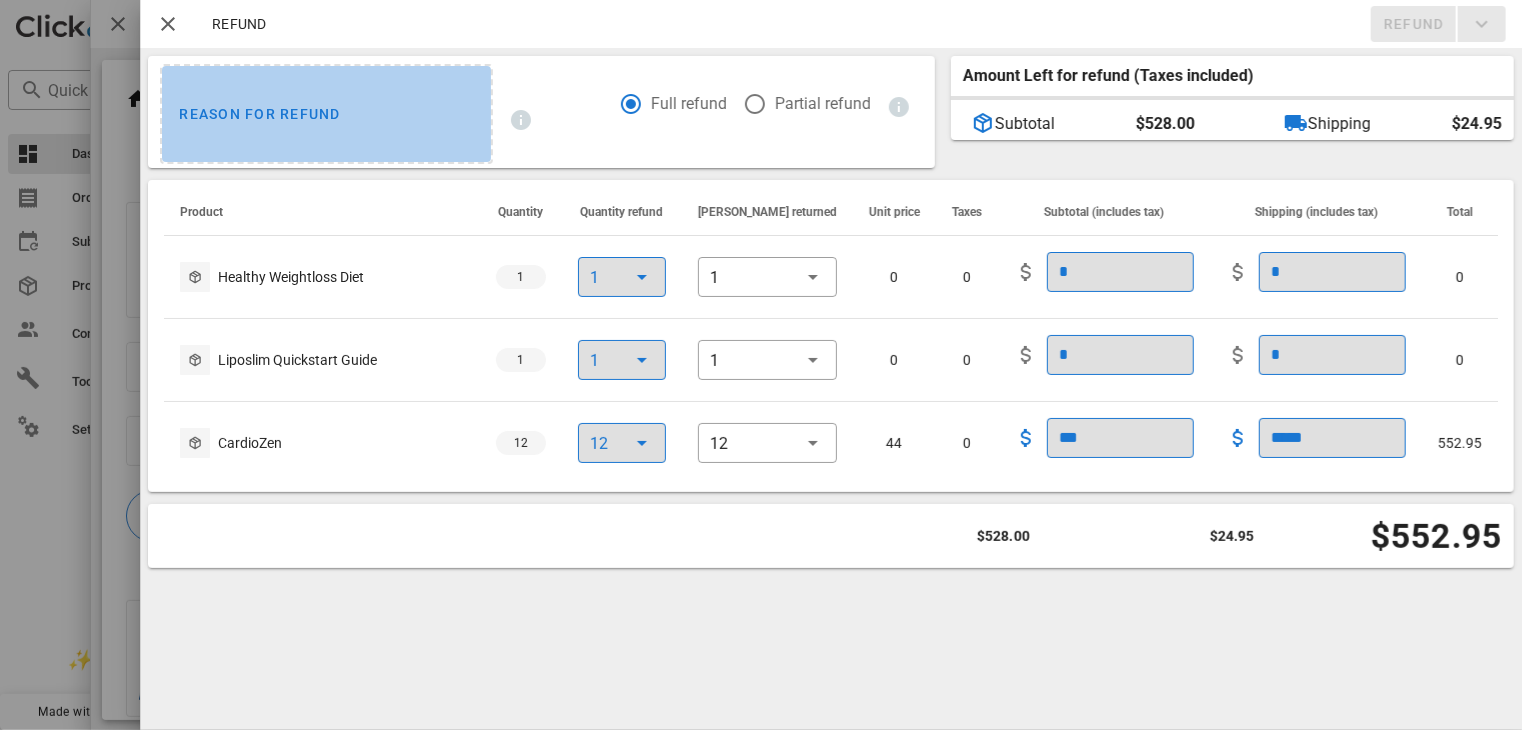 click on "Reason for refund" at bounding box center (326, 114) 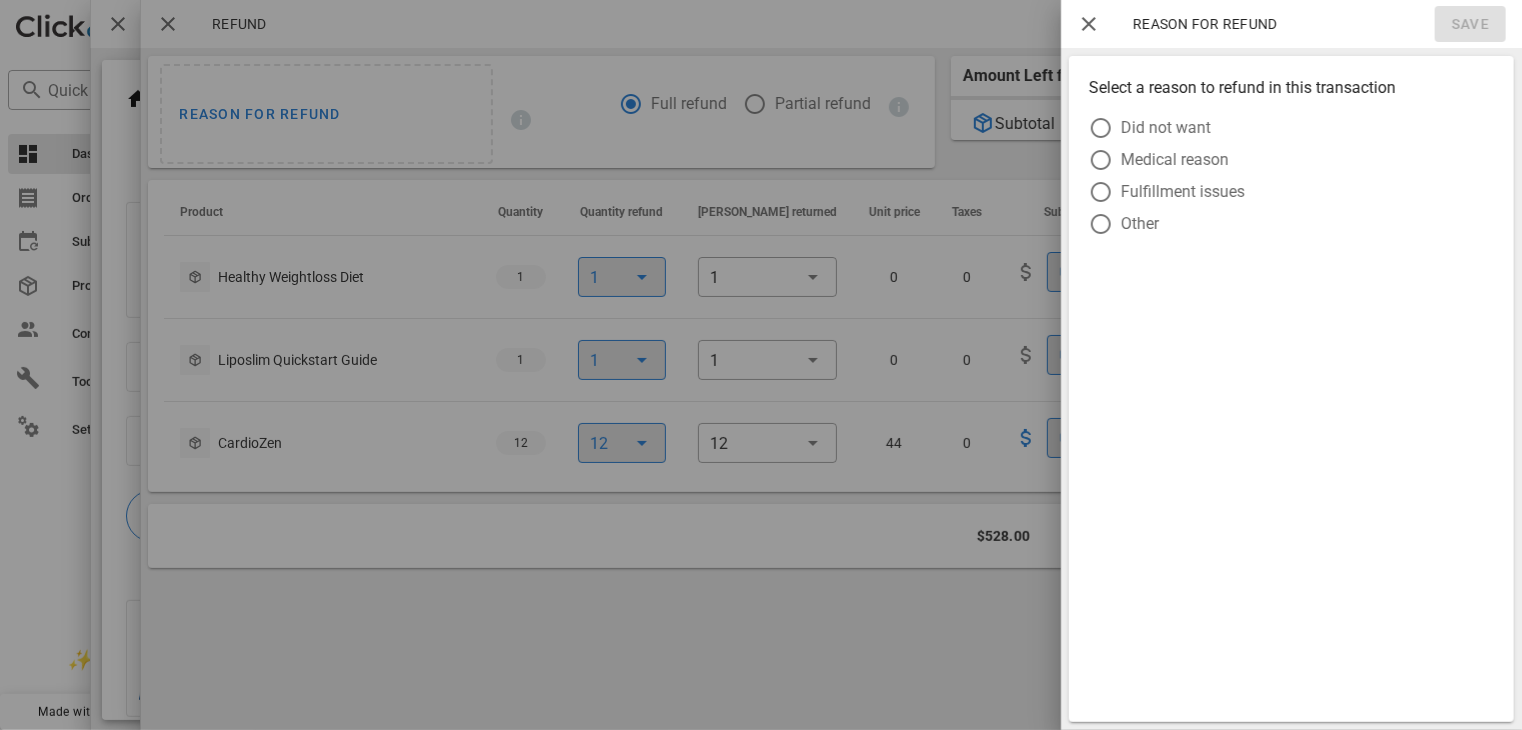 click on "Did not want Medical reason Fulfillment issues Other" at bounding box center [1291, 187] 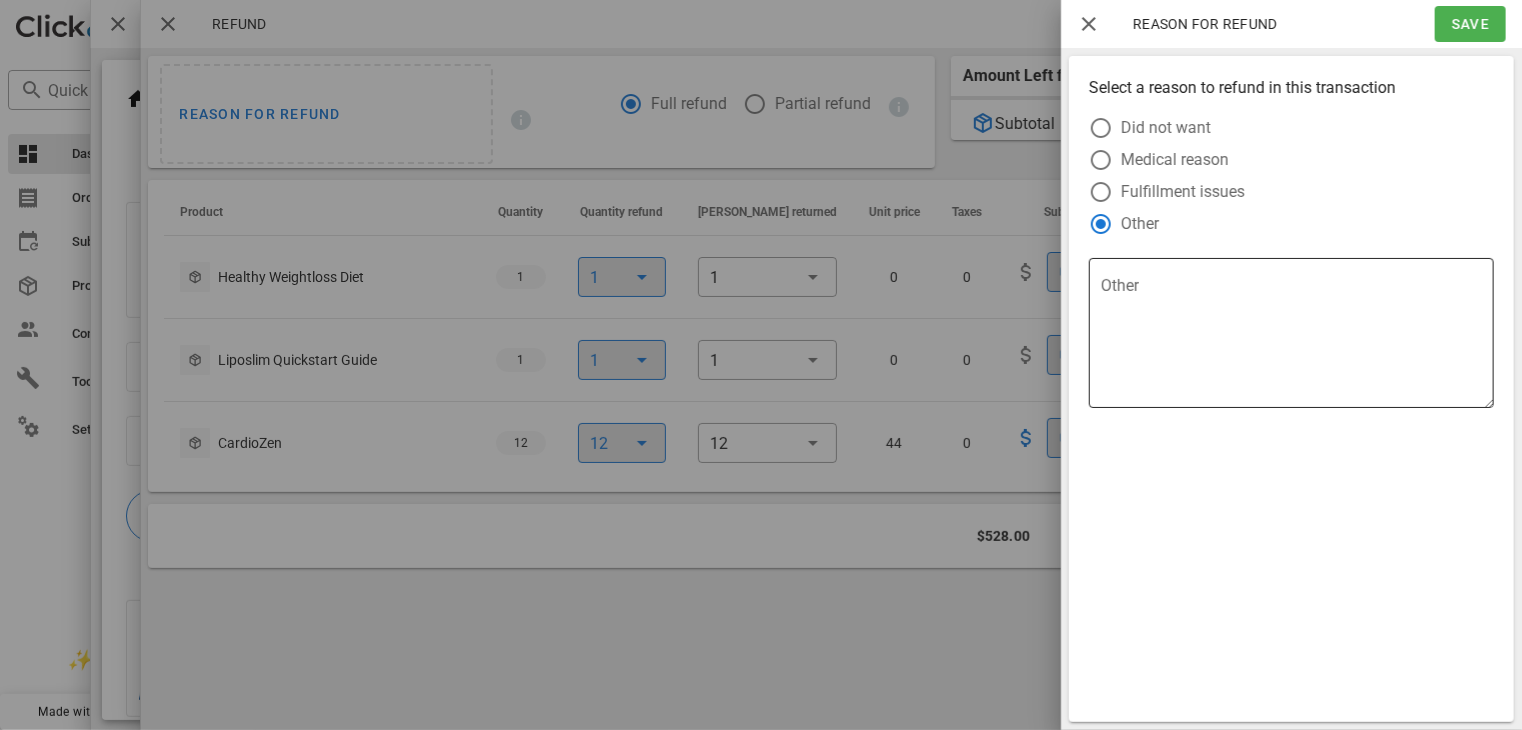 click on "Other" at bounding box center (1297, 338) 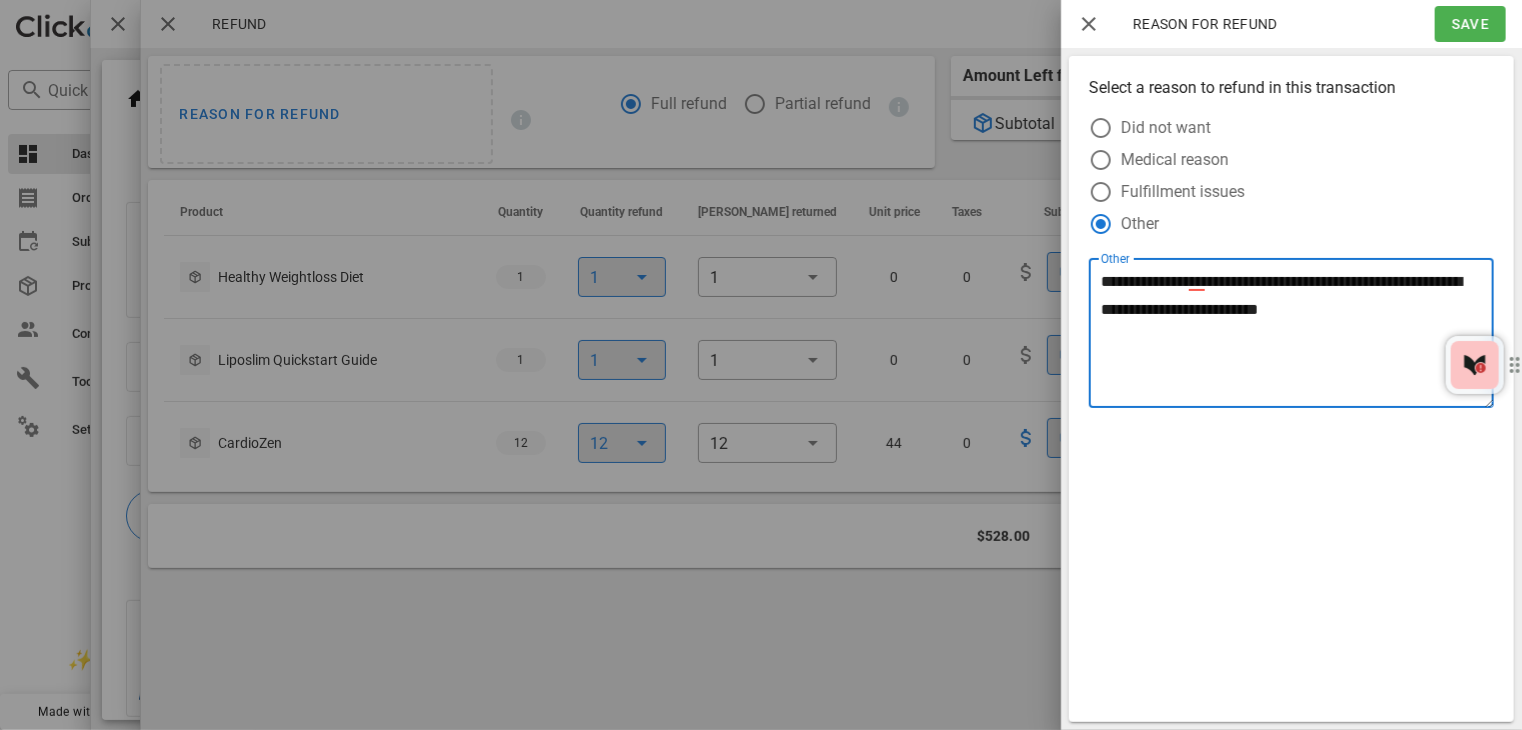 type on "**********" 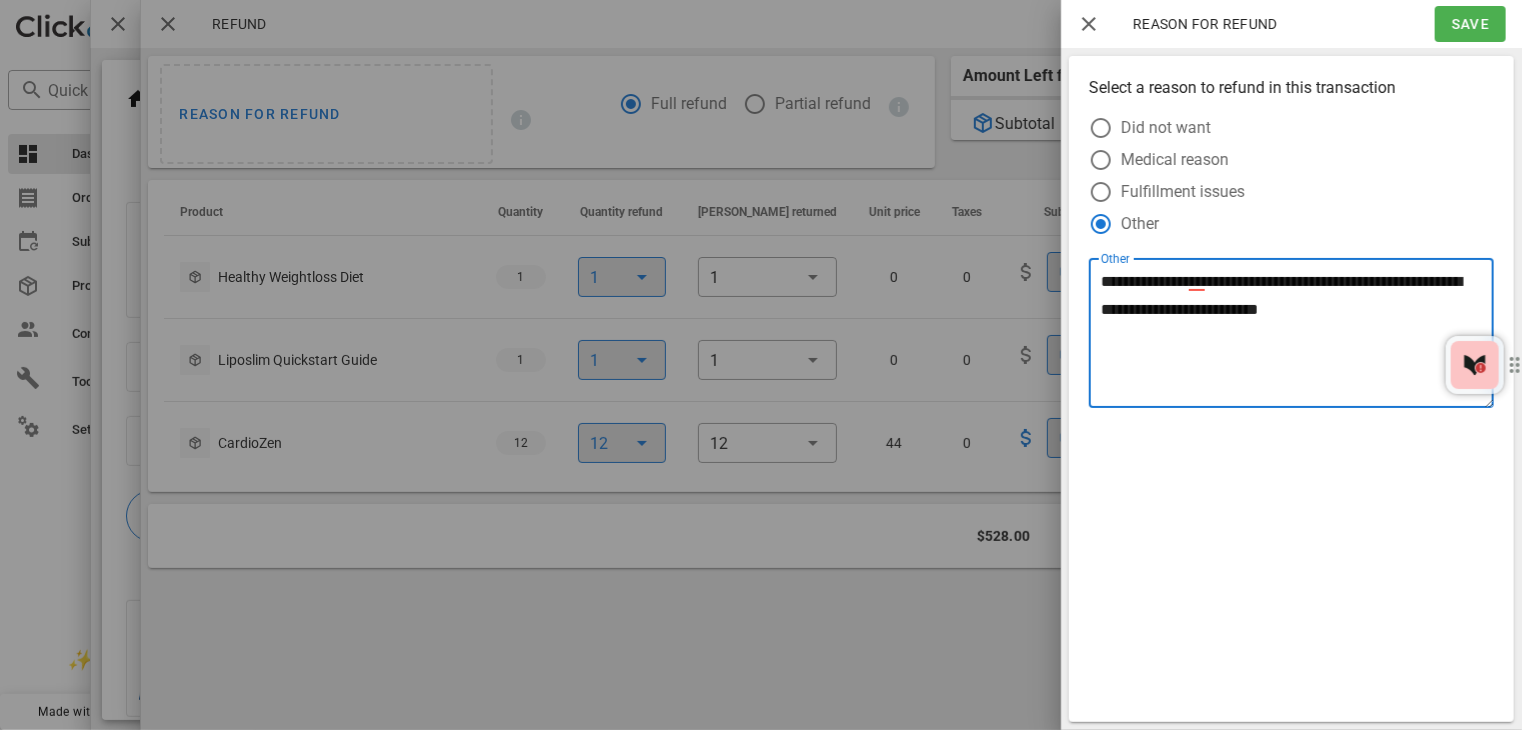 click on "**********" at bounding box center (1297, 338) 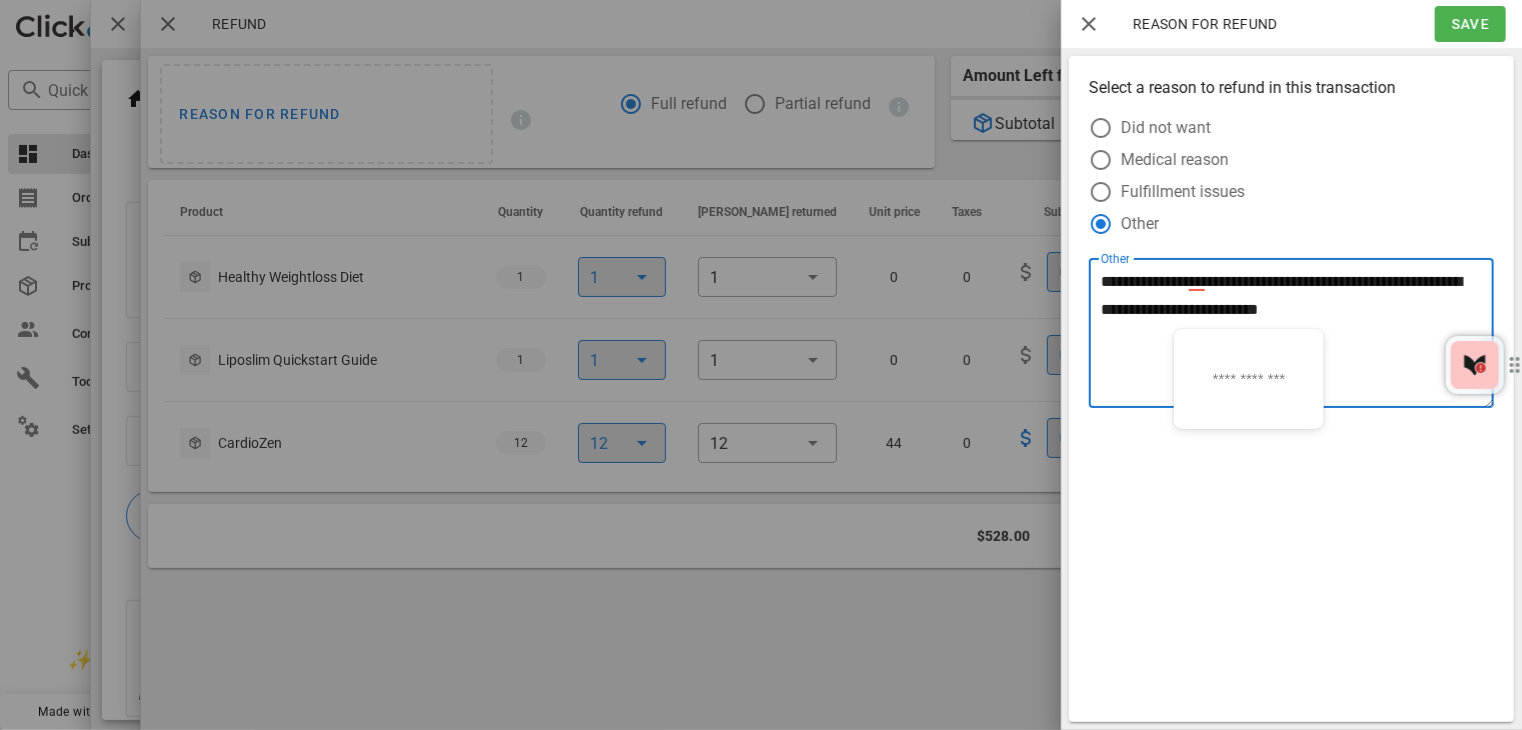 click on "**********" 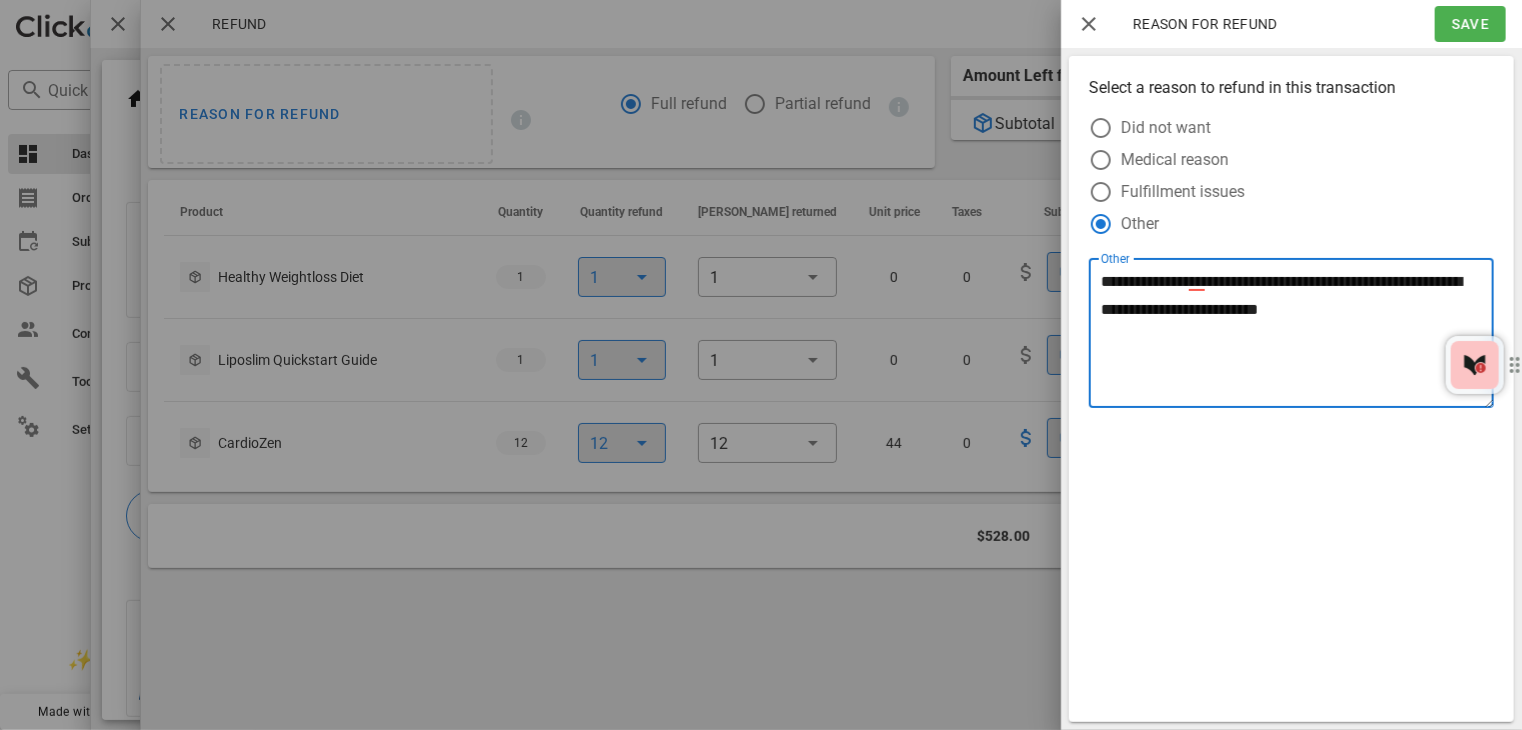 click on "**********" at bounding box center (1297, 338) 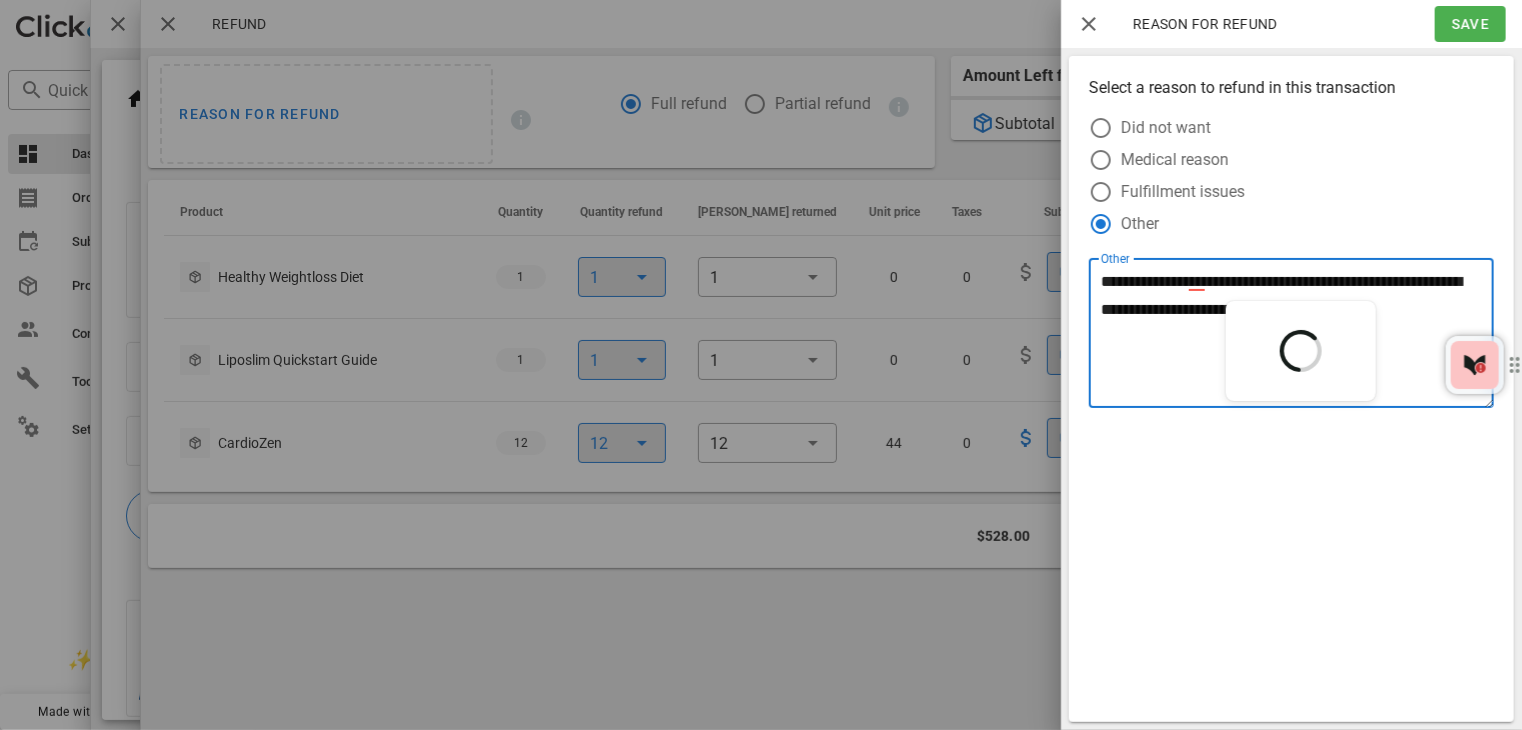 click on "**********" at bounding box center [1297, 338] 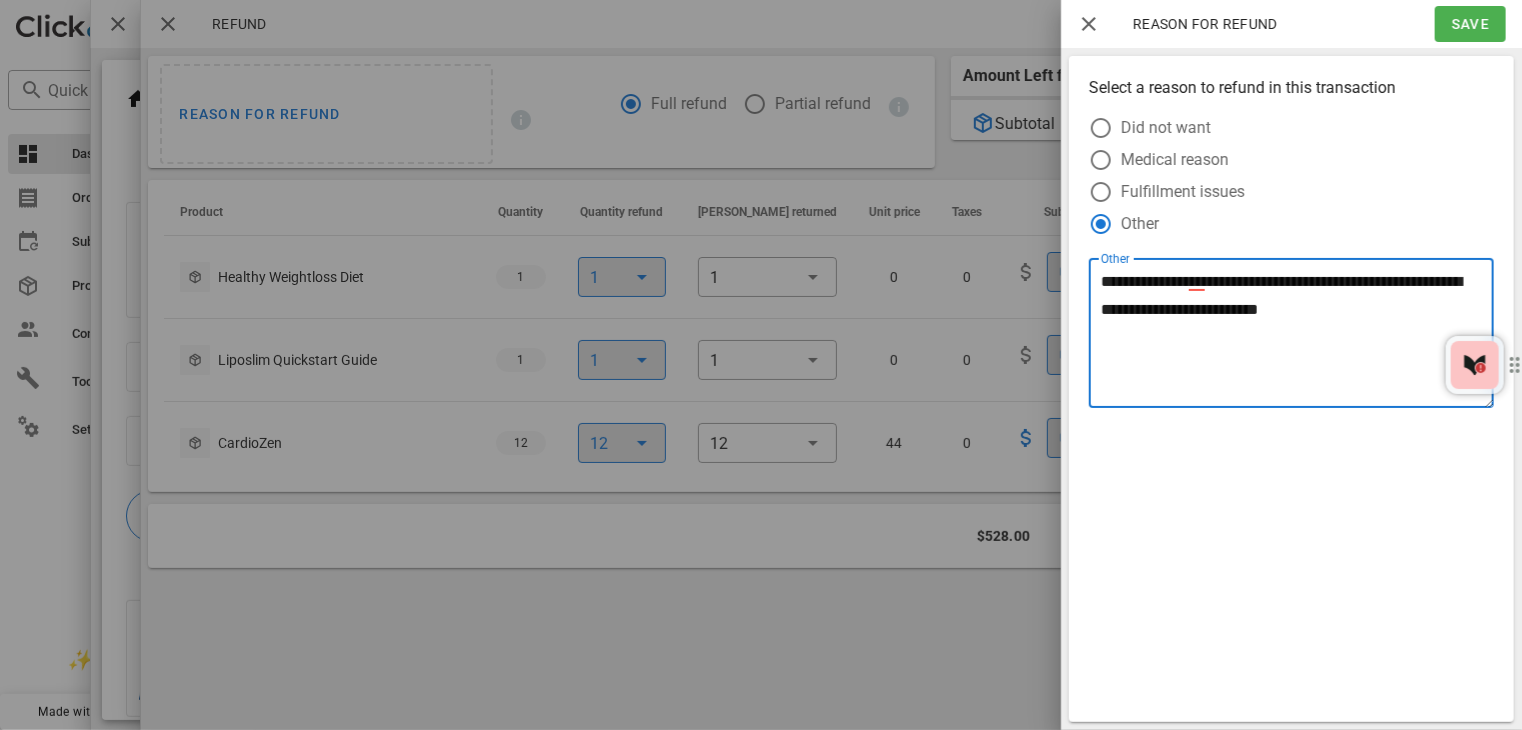 click on "**********" at bounding box center [1297, 338] 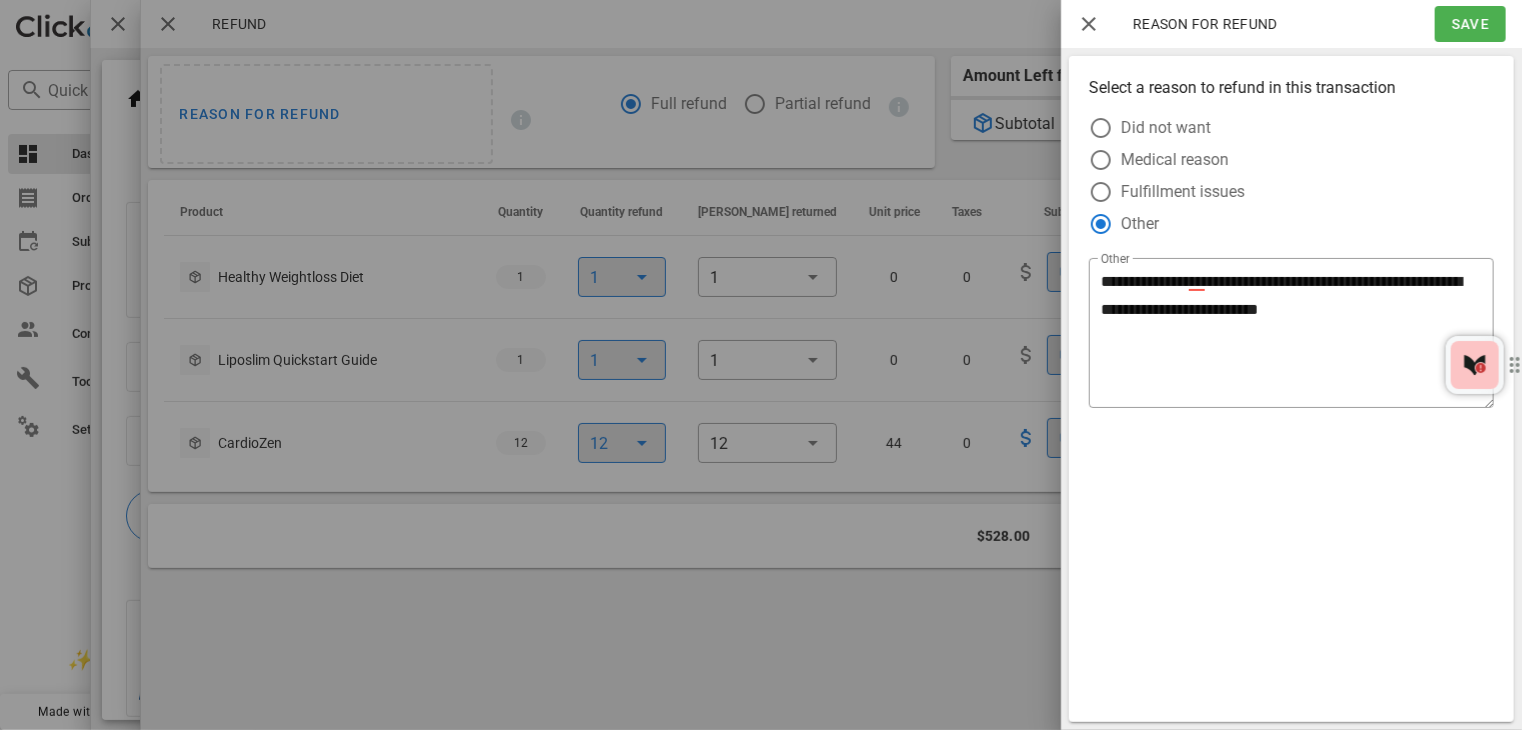 click at bounding box center [761, 365] 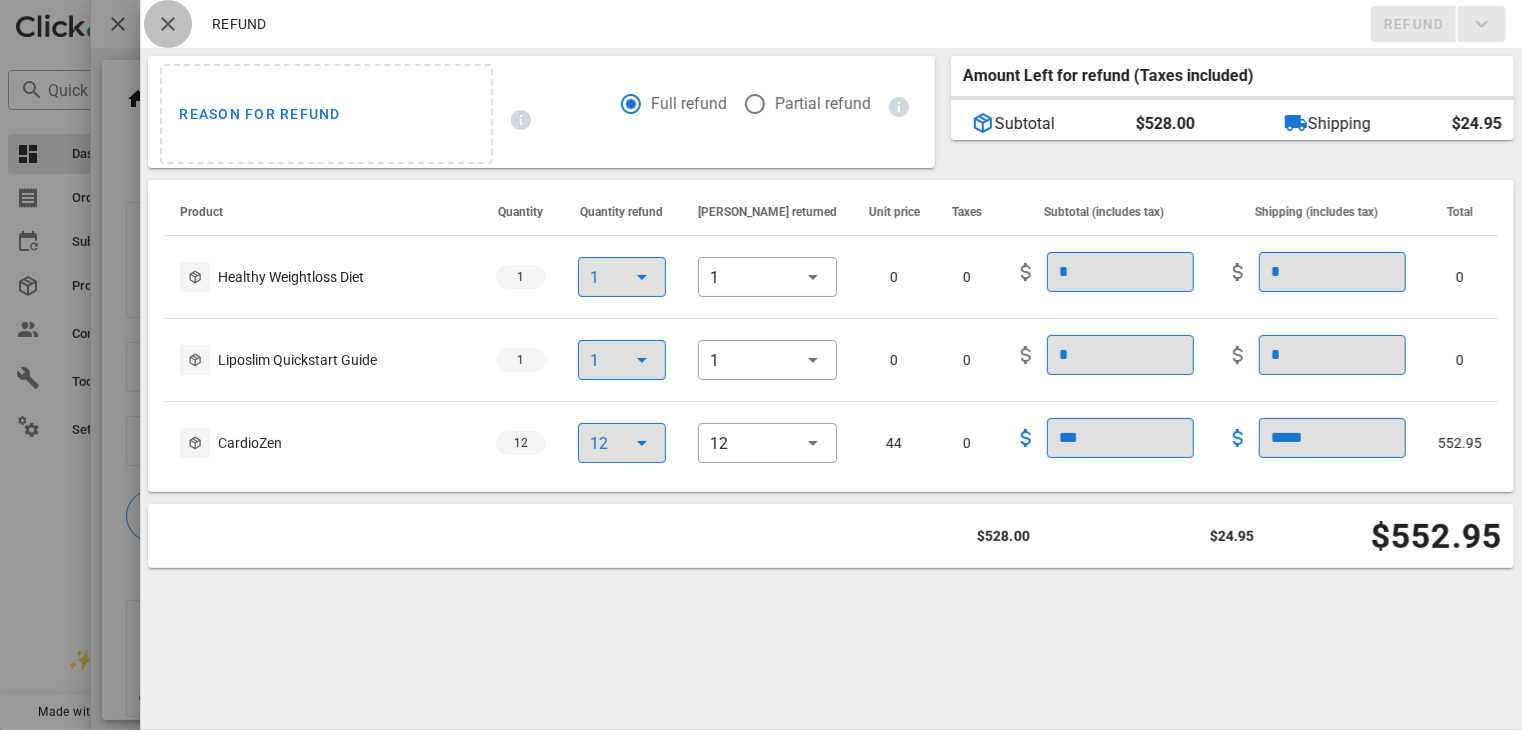 click at bounding box center [168, 24] 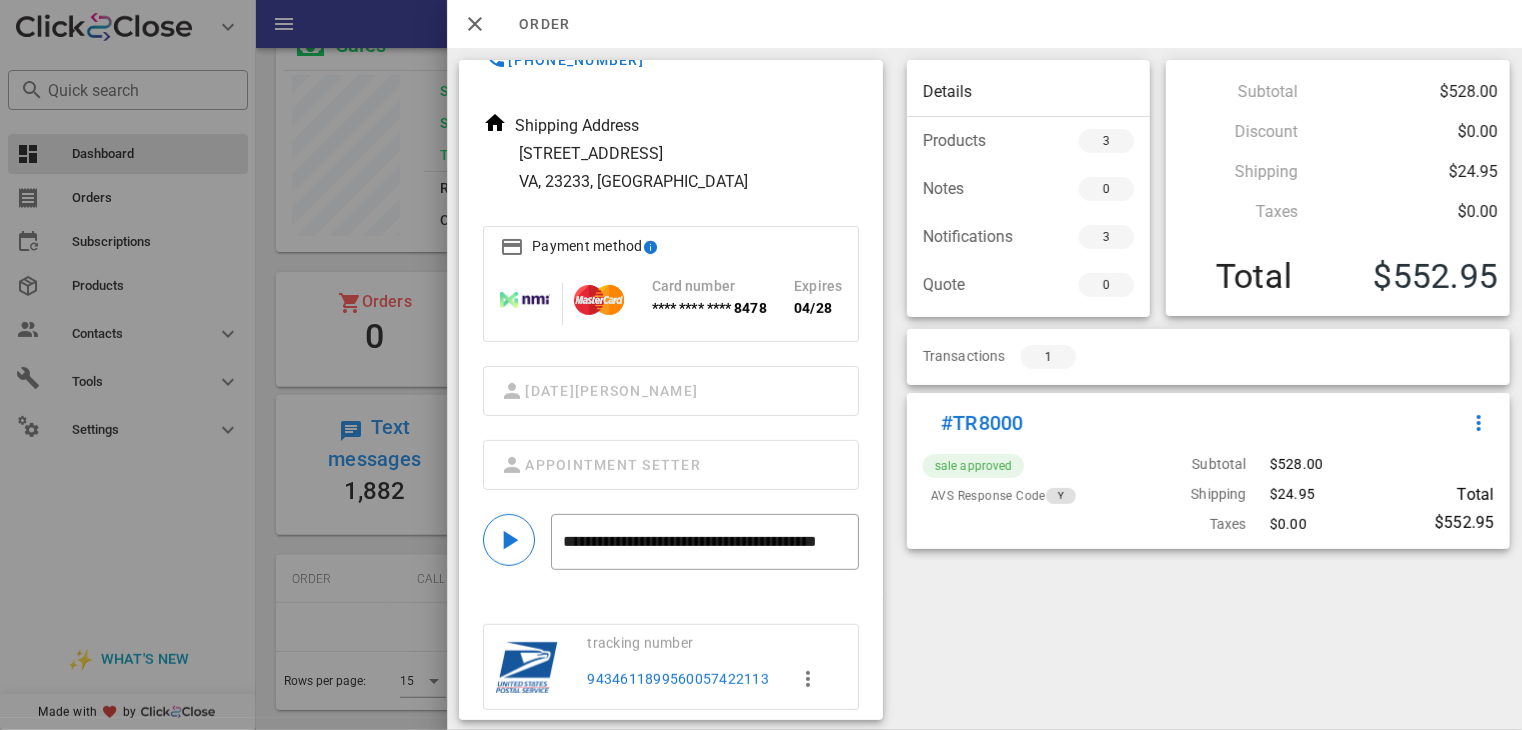 click on "Tracking number   9434611899560057422113  View more trackings" at bounding box center (671, 685) 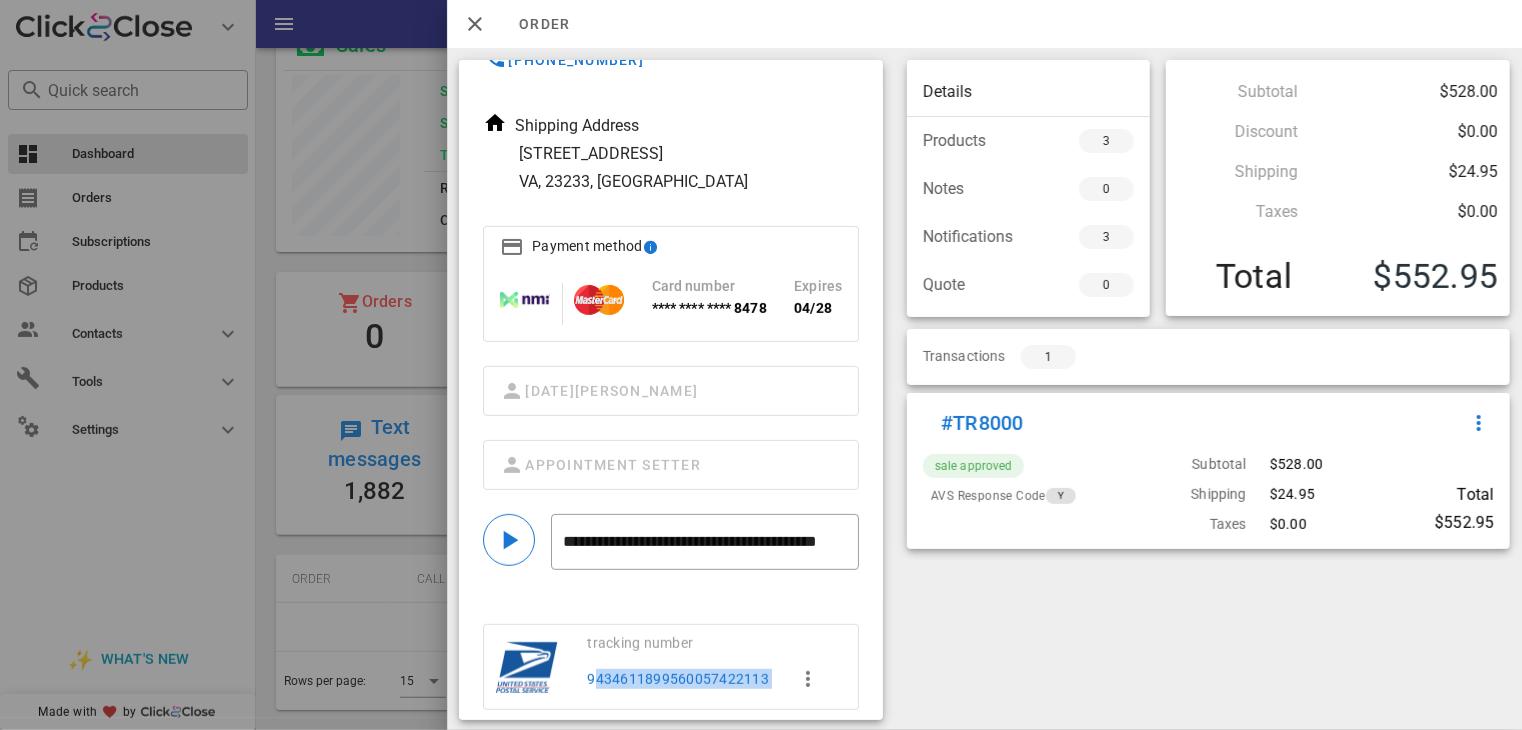 click on "9434611899560057422113" at bounding box center [682, 679] 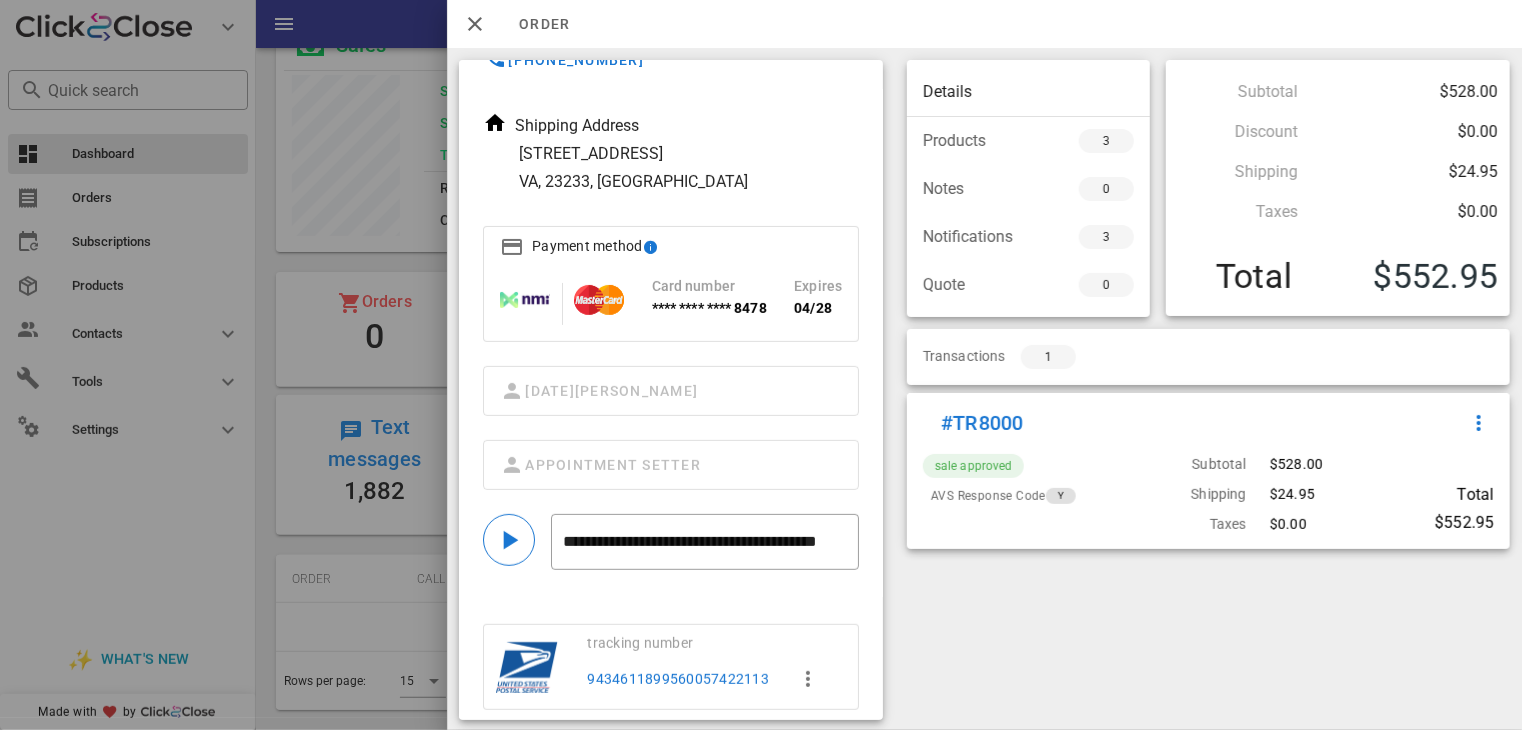 click on "9434611899560057422113" at bounding box center (682, 679) 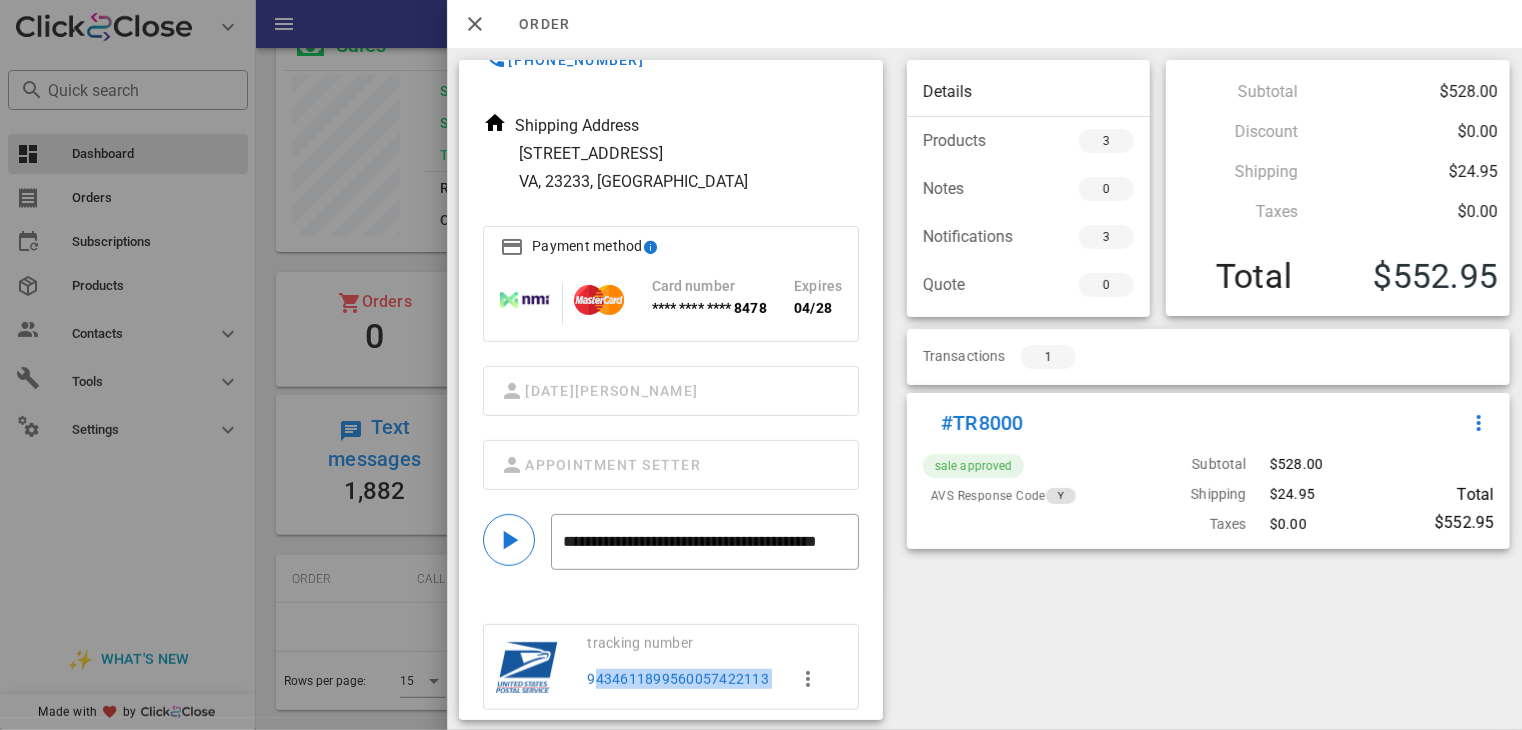 click on "9434611899560057422113" at bounding box center [682, 679] 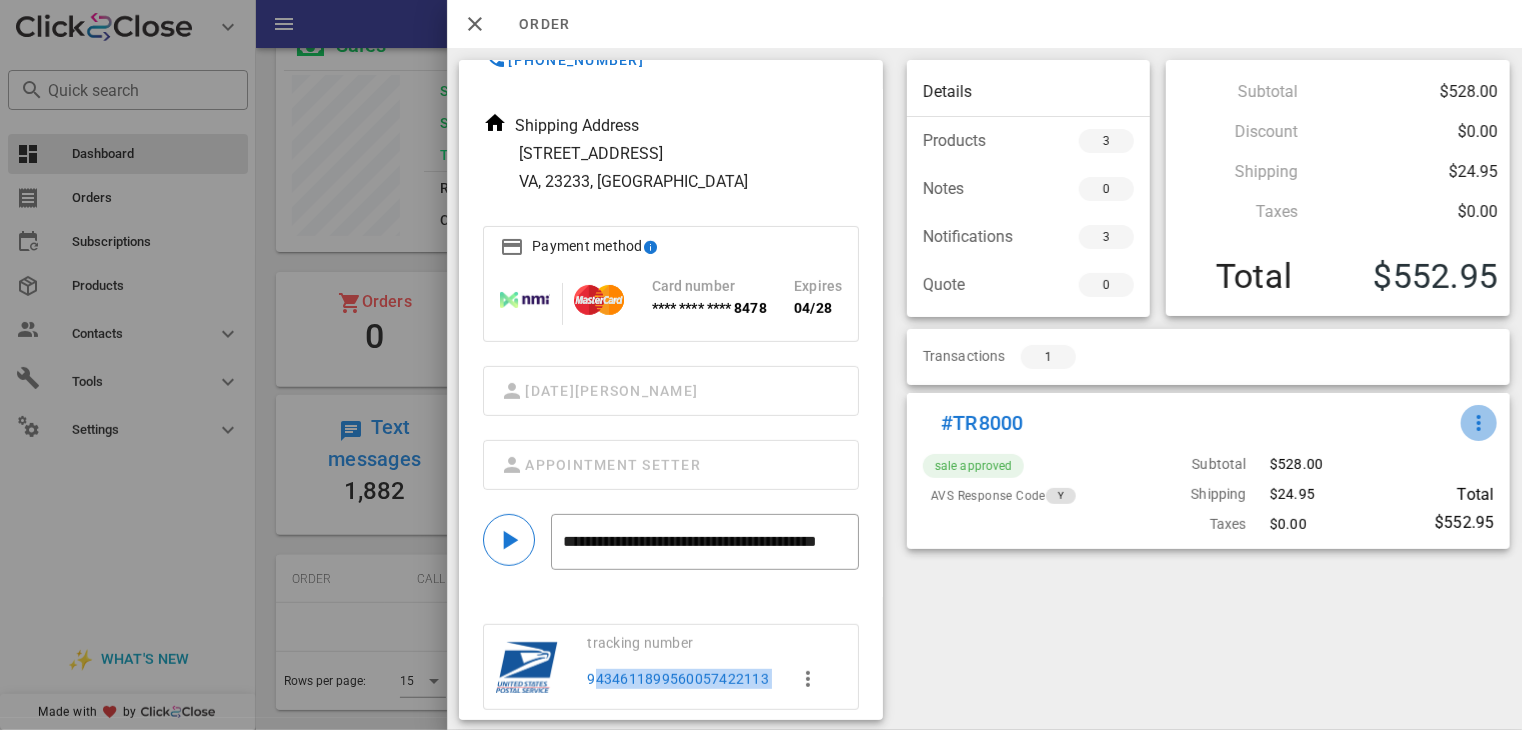 click at bounding box center [1479, 423] 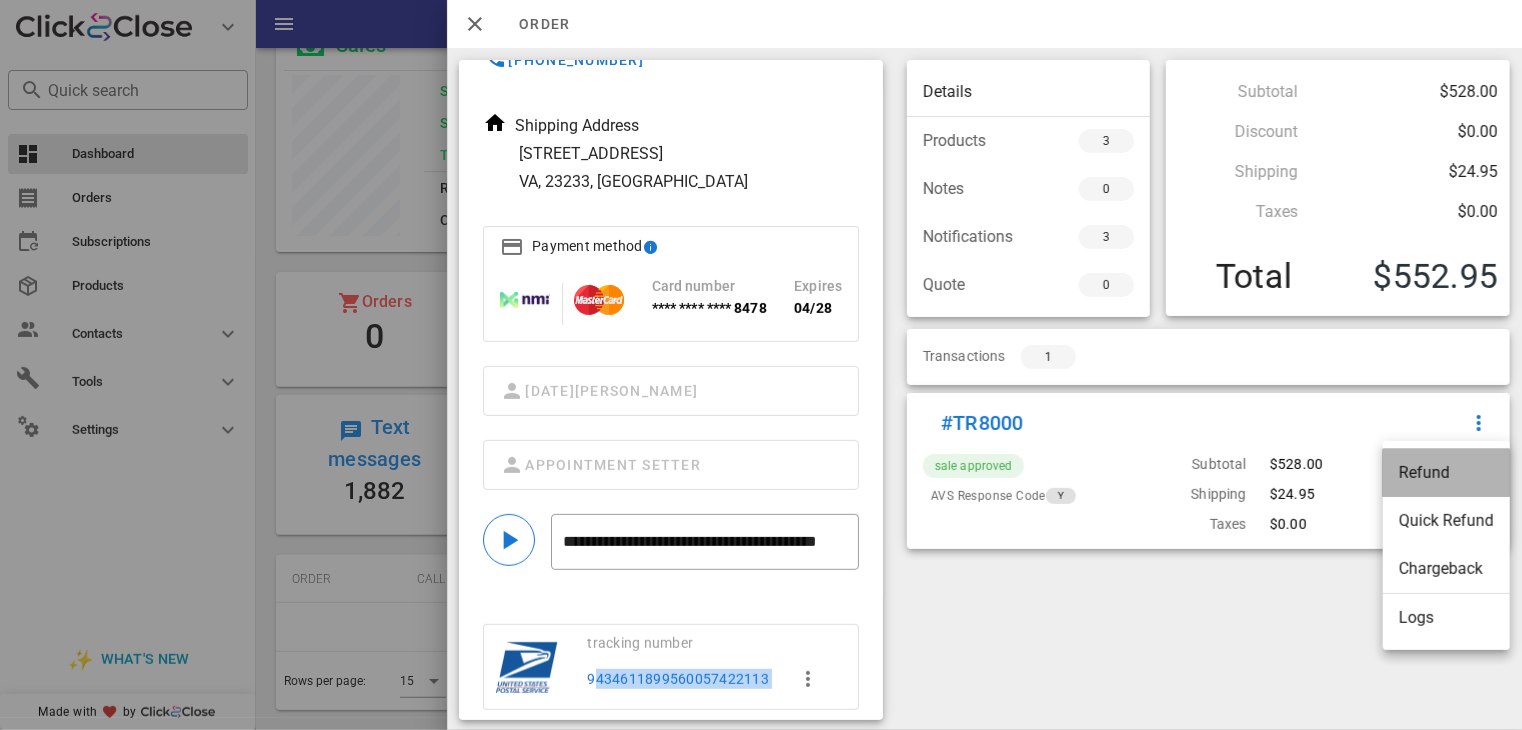 click on "Refund" at bounding box center (1446, 472) 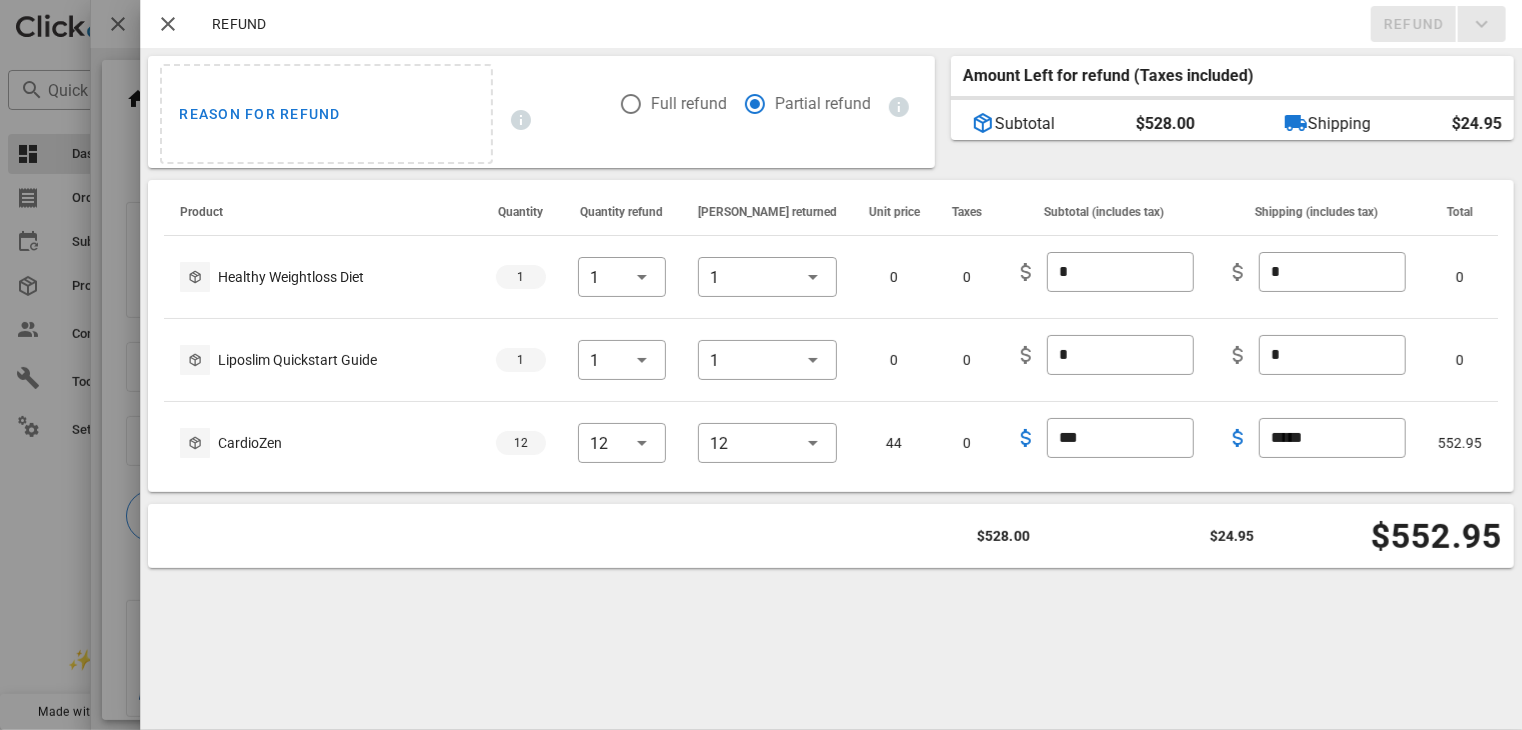 click on "Full refund" at bounding box center (689, 104) 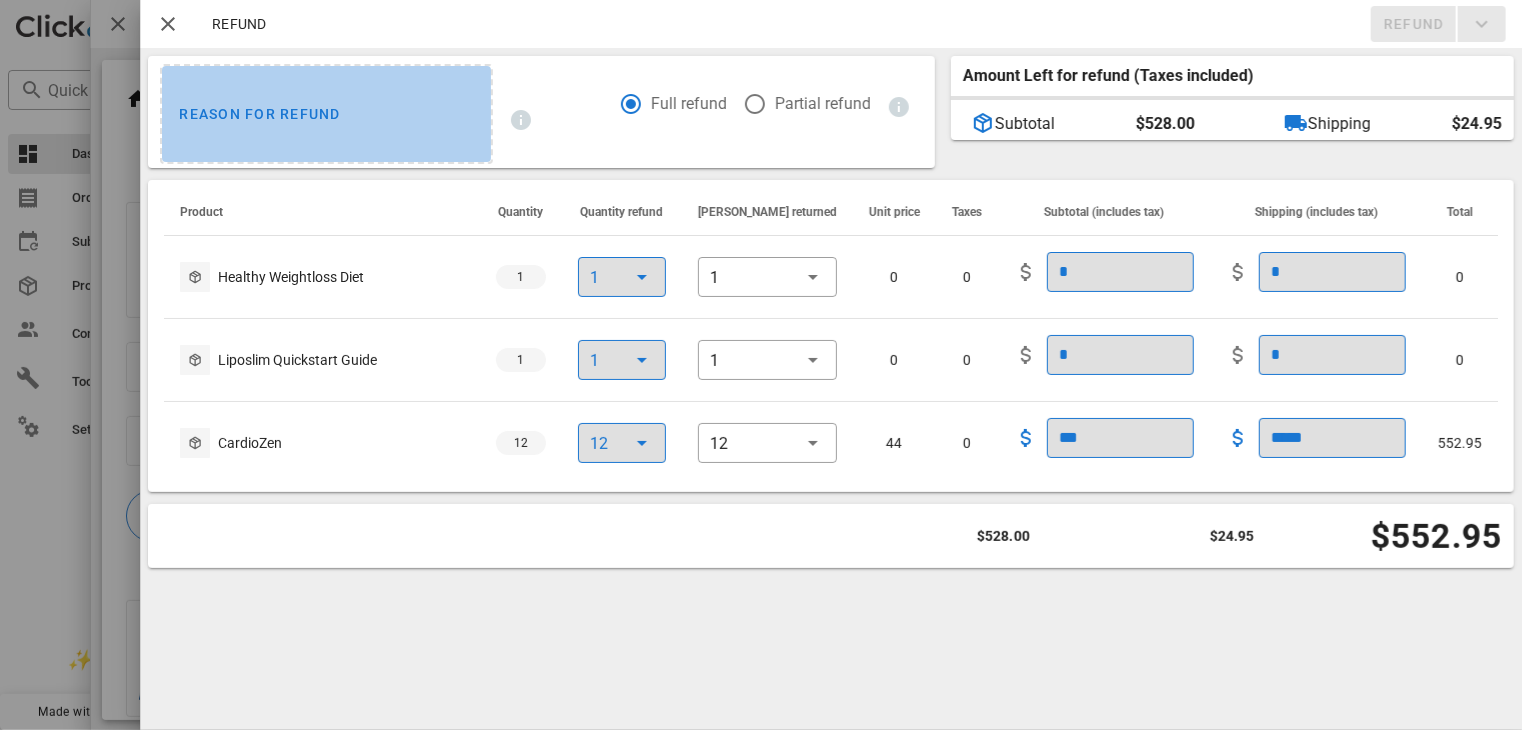 click on "Reason for refund" at bounding box center [326, 114] 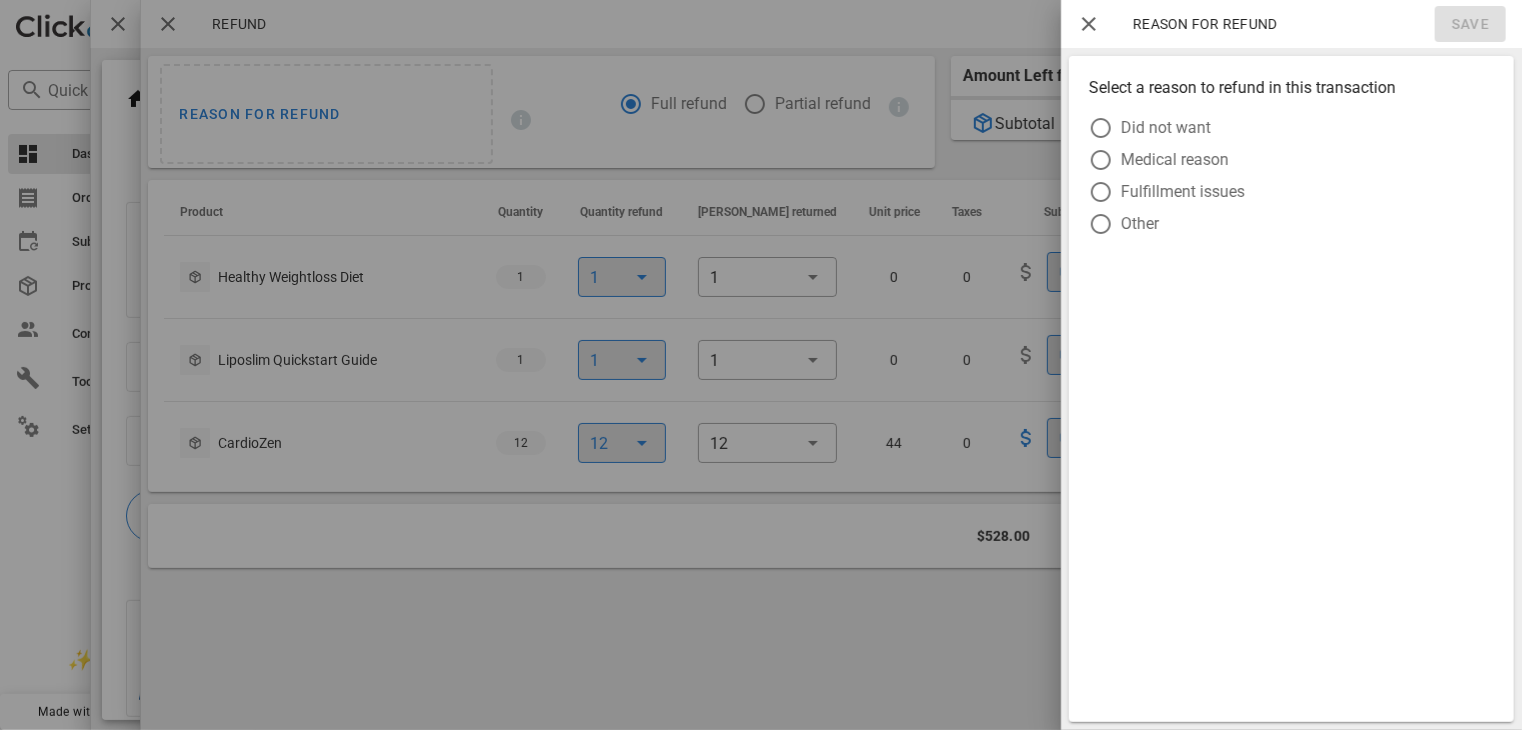 click on "Other" at bounding box center [1307, 224] 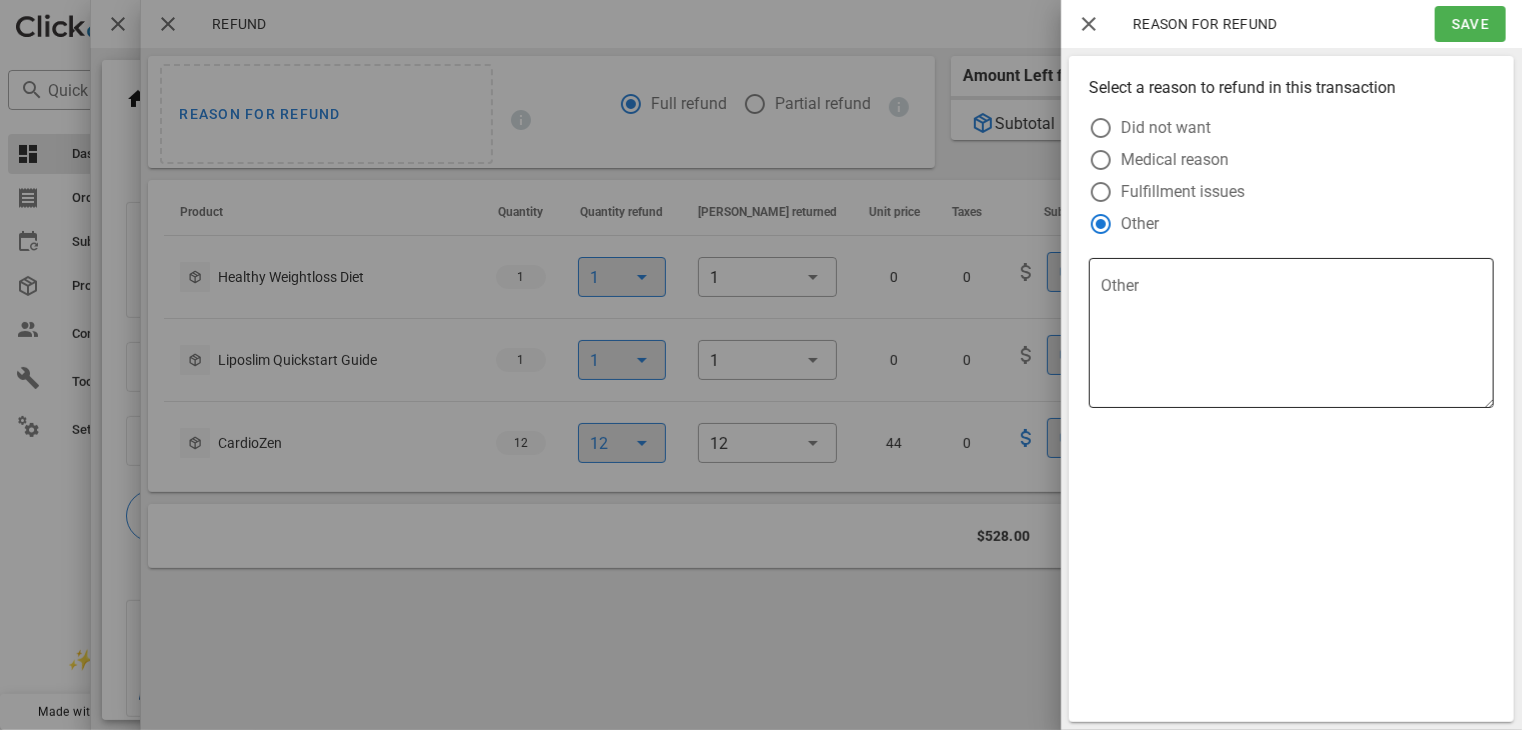 click on "Other" at bounding box center [1297, 338] 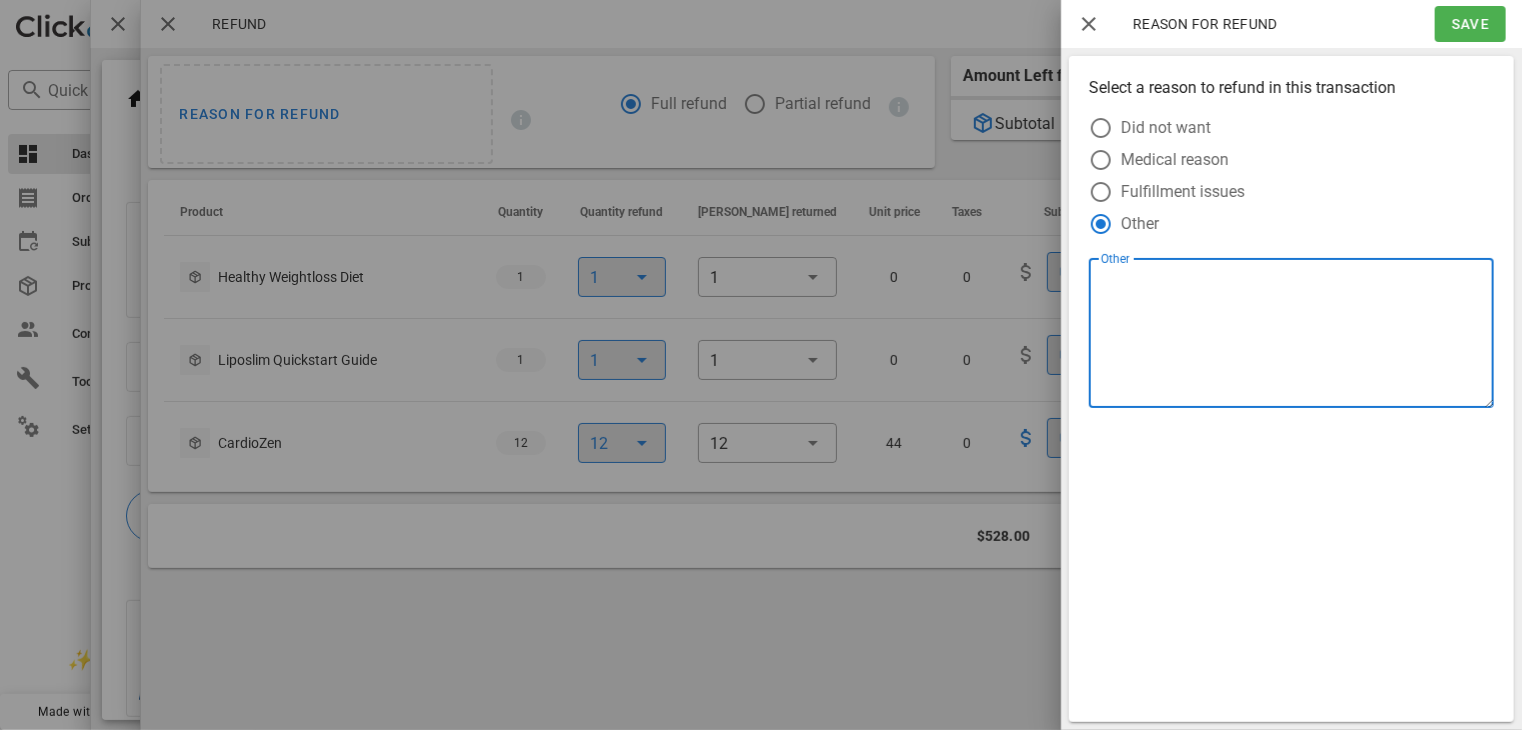 paste on "**********" 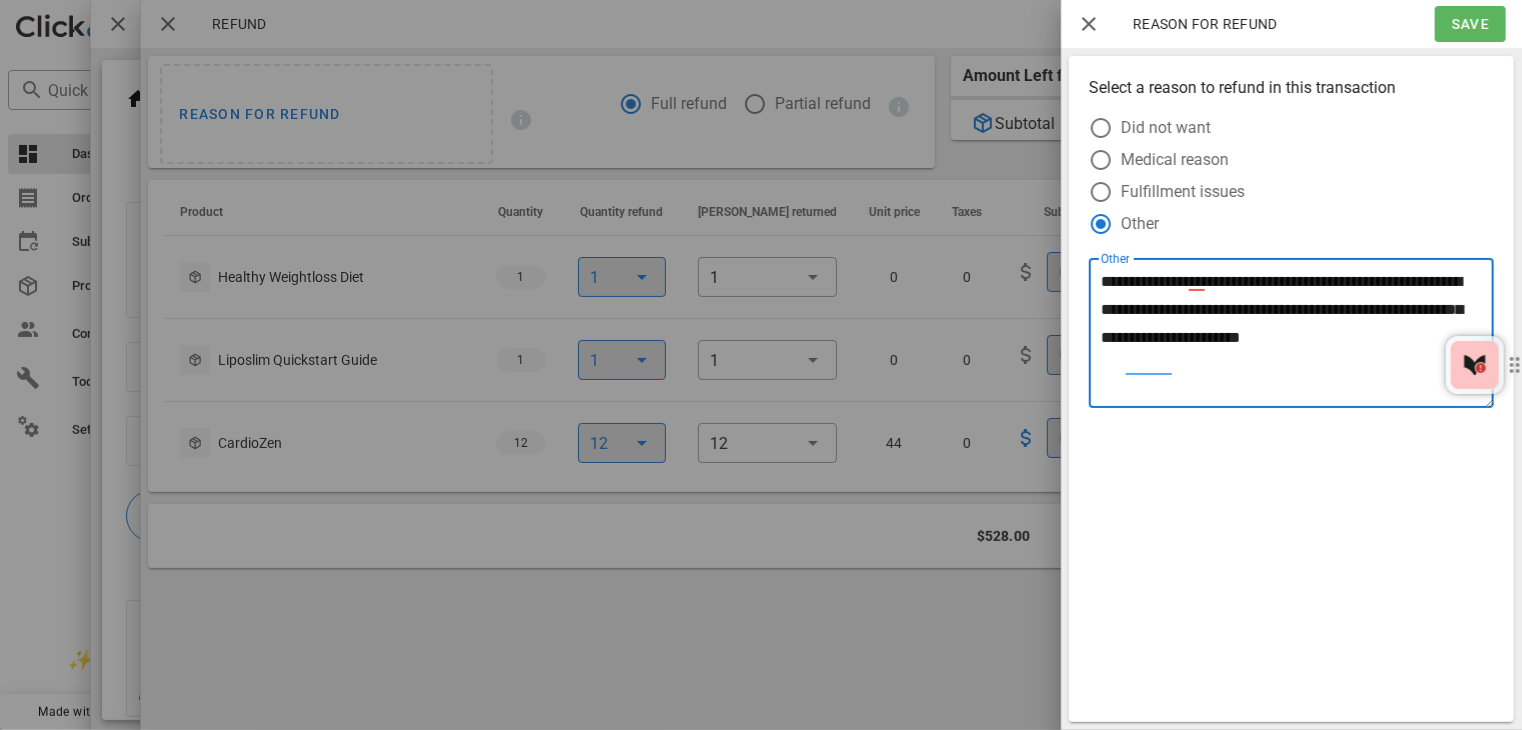 type on "**********" 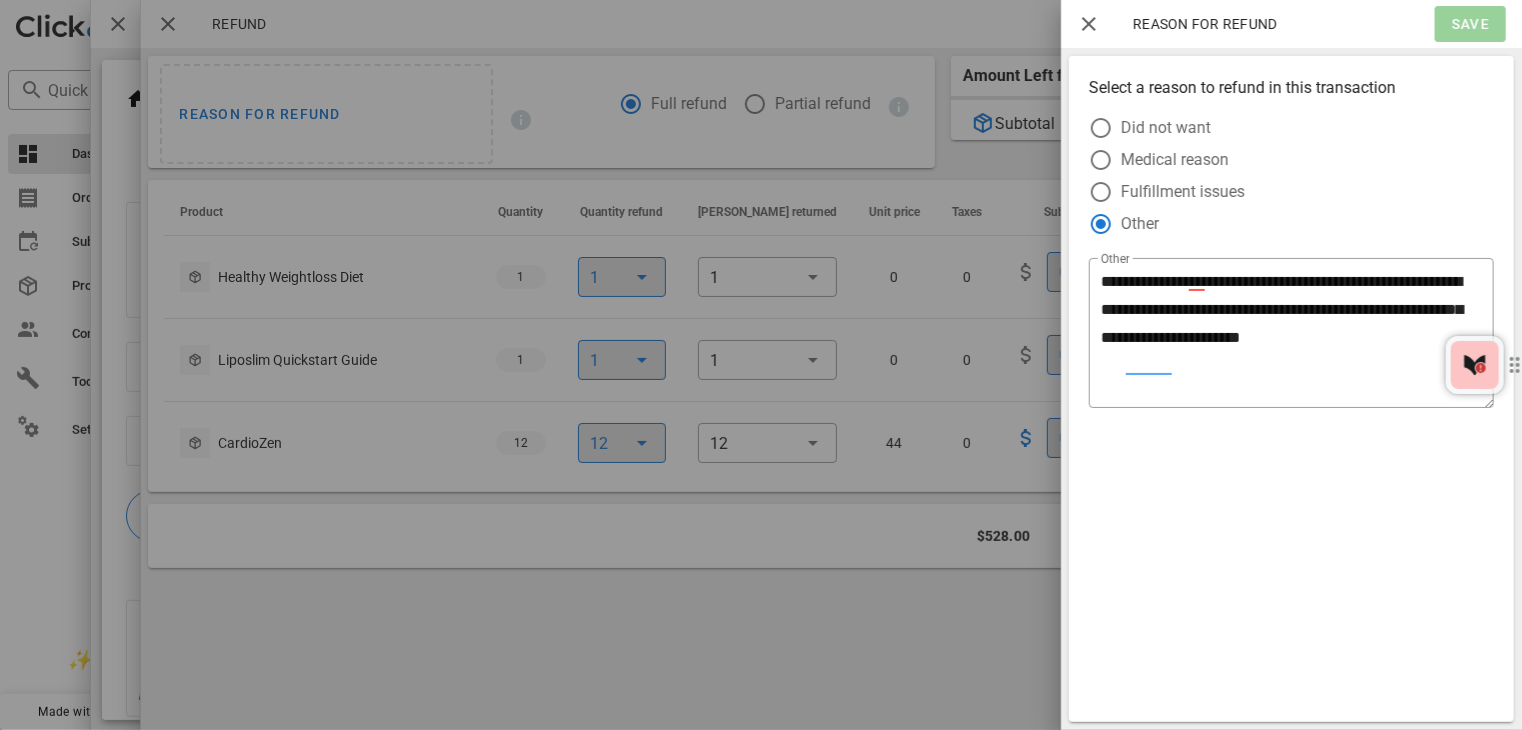 click on "Save" at bounding box center (1470, 24) 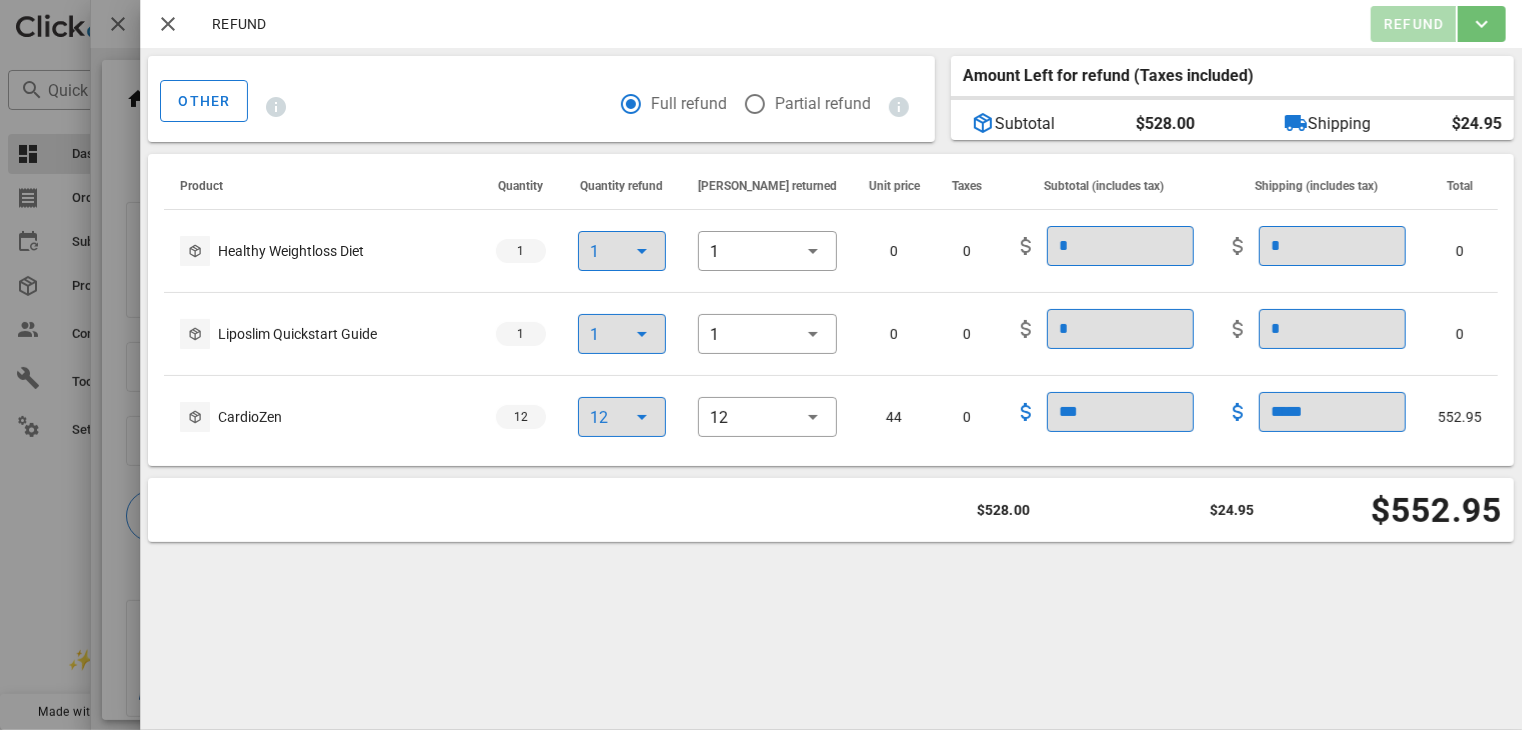 click on "Refund" at bounding box center [1413, 24] 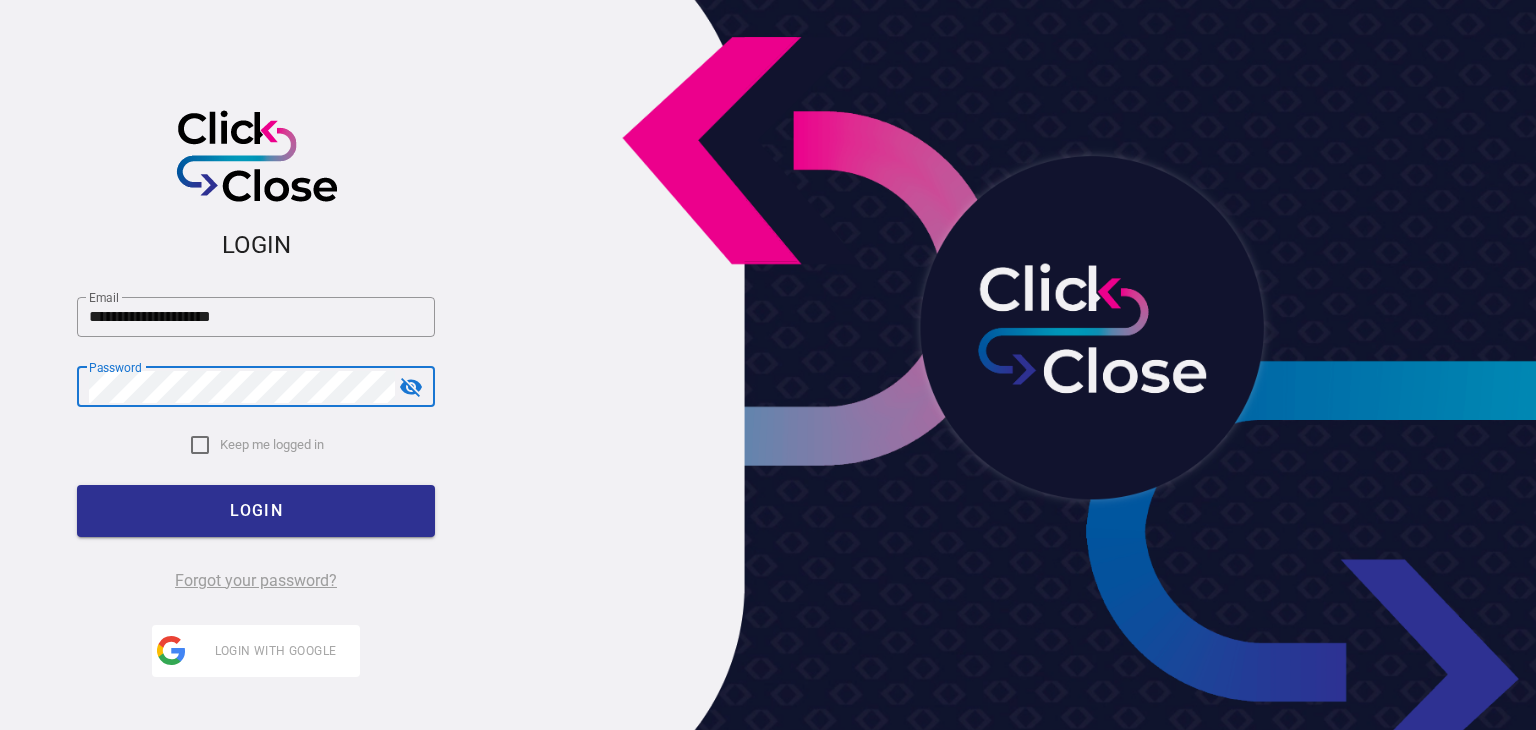 scroll, scrollTop: 0, scrollLeft: 0, axis: both 